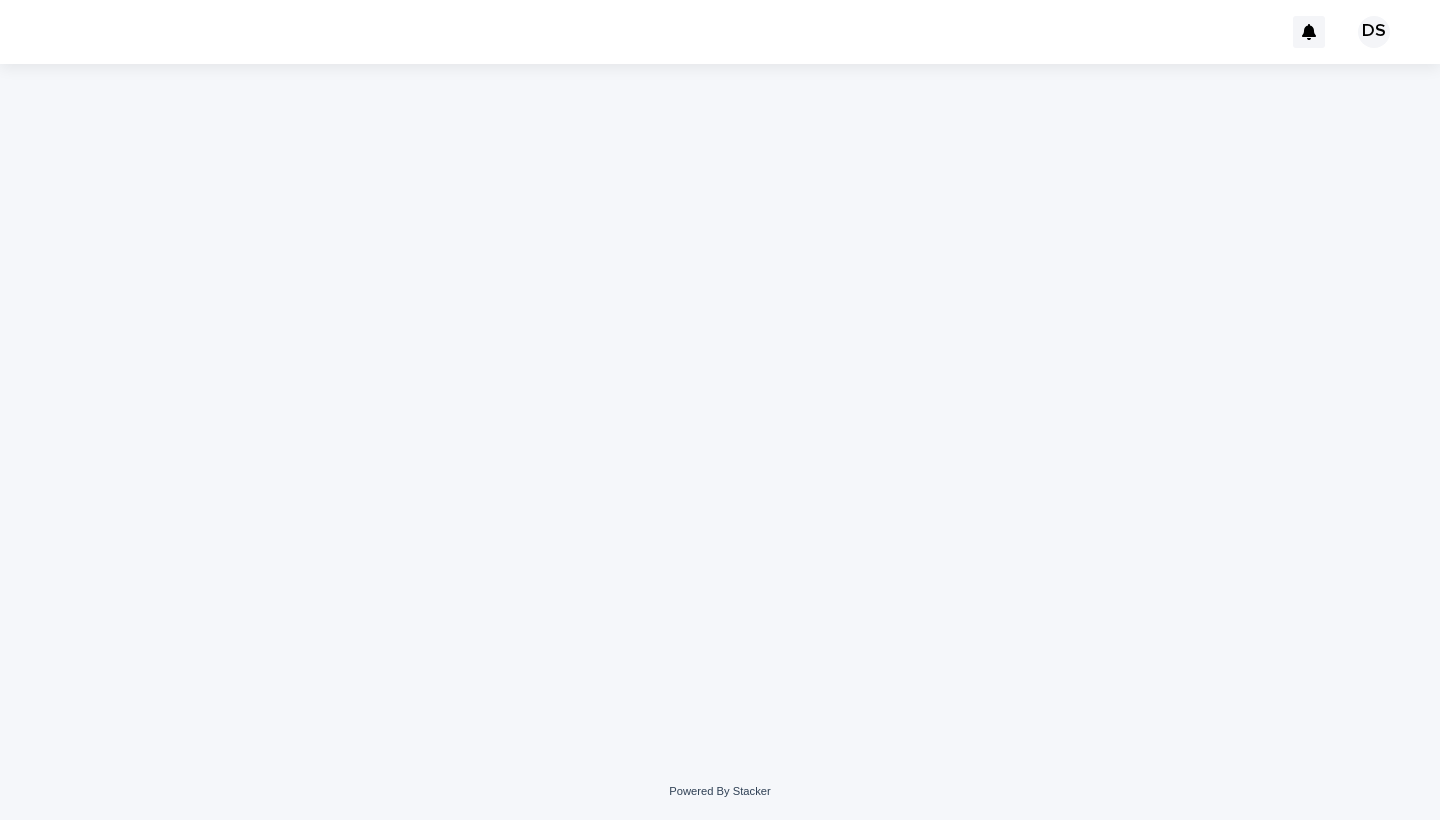 scroll, scrollTop: 0, scrollLeft: 0, axis: both 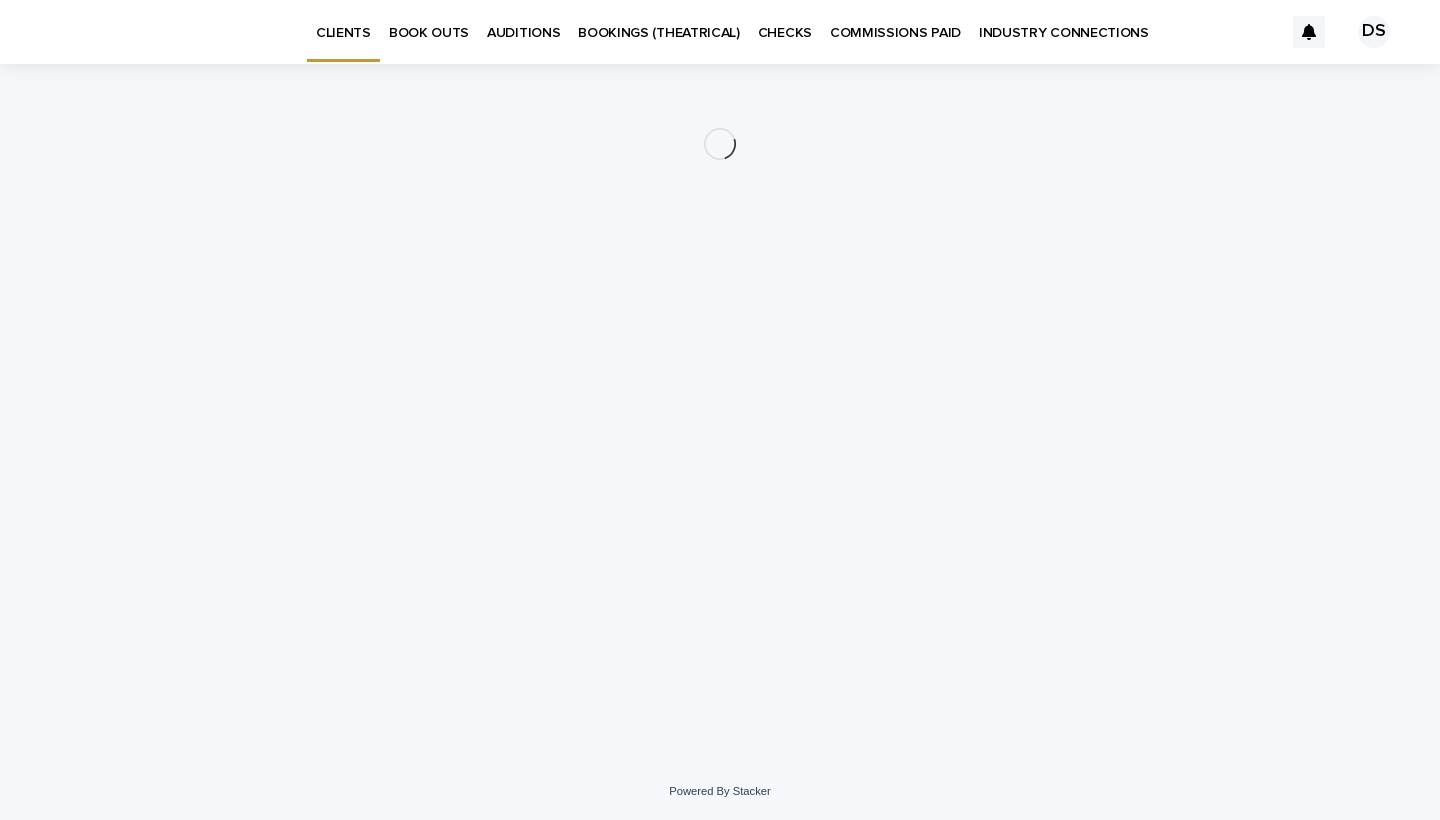 click on "BOOK OUTS" at bounding box center (429, 21) 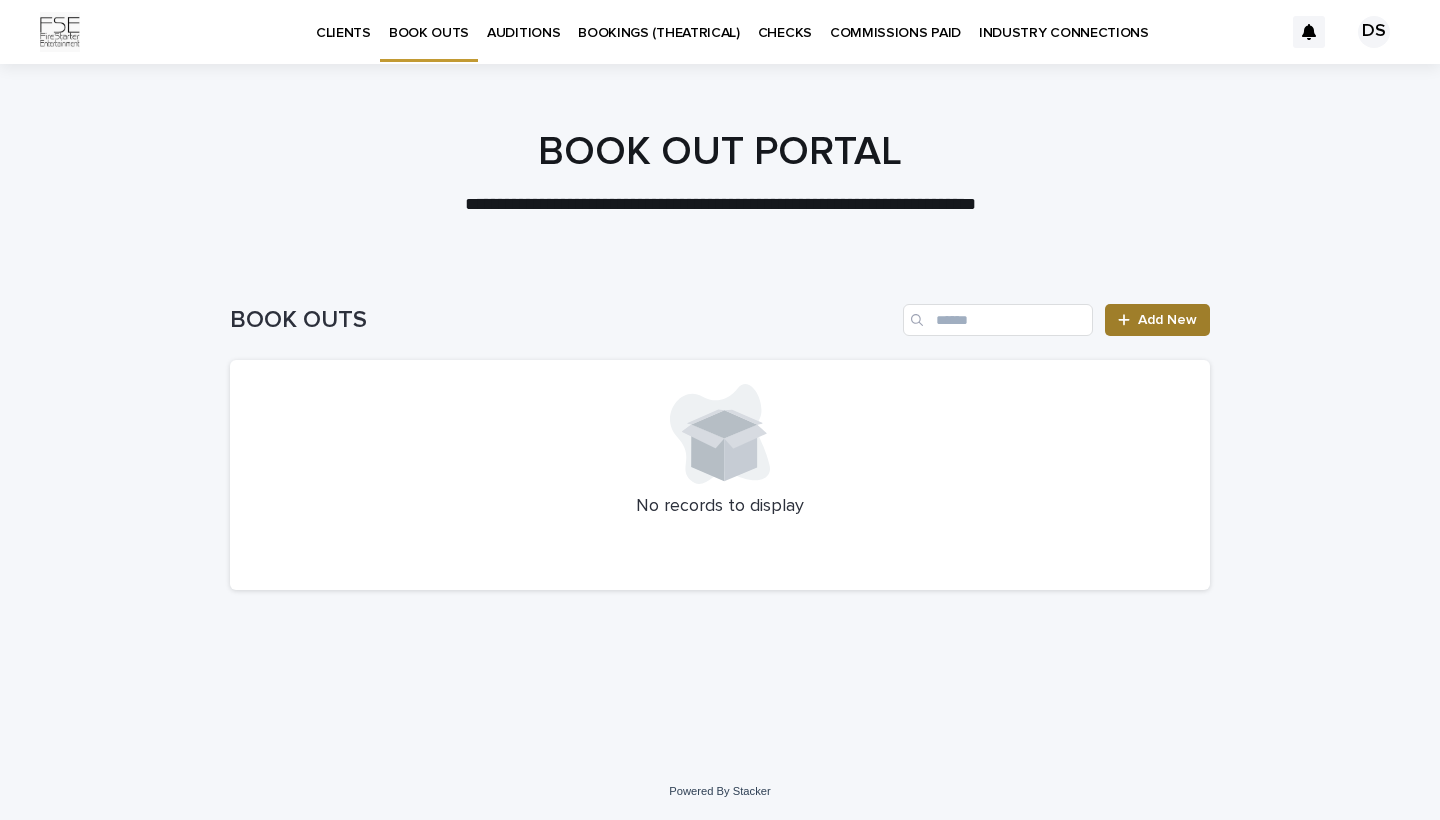 click on "Add New" at bounding box center (1167, 320) 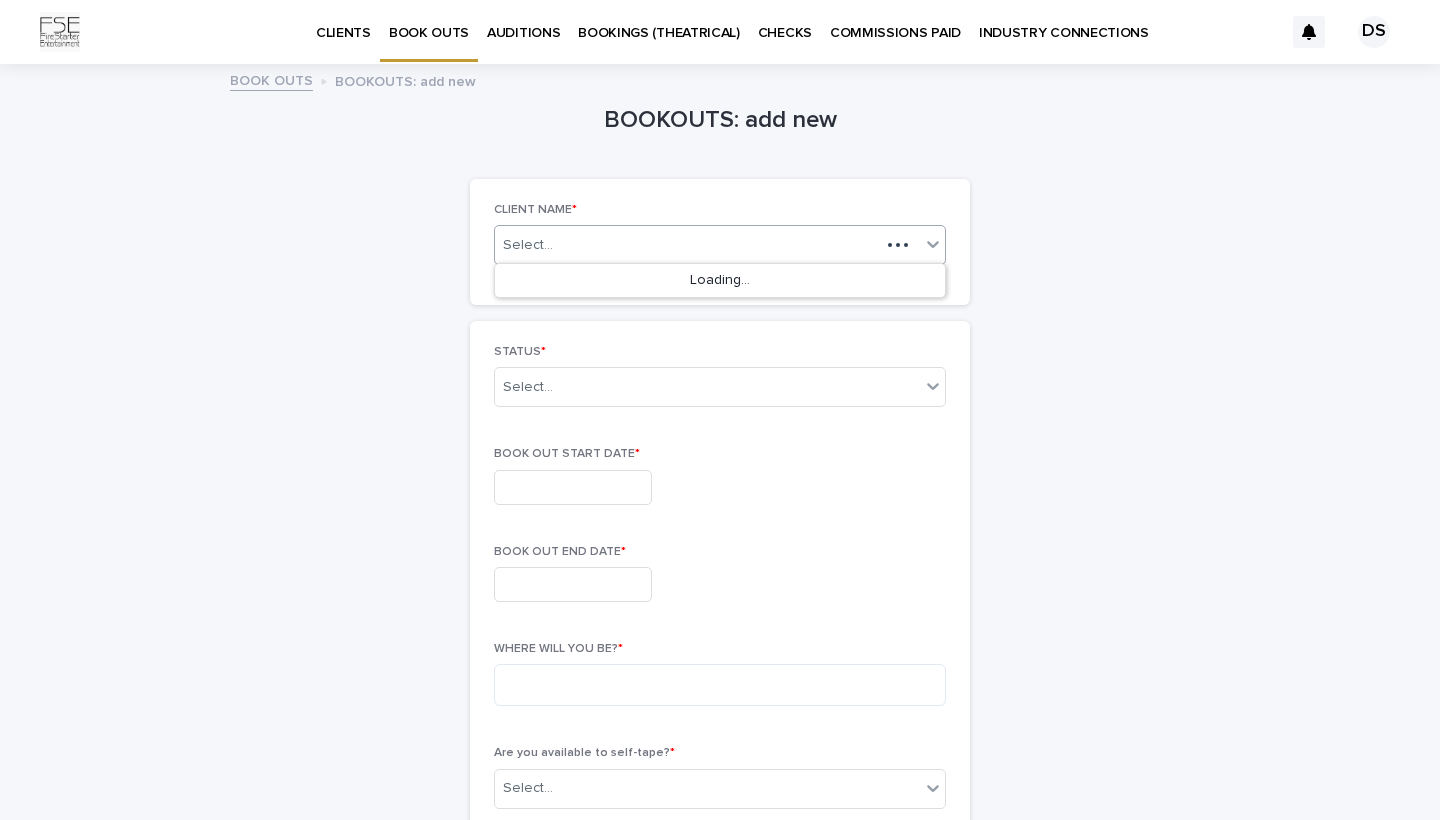 click on "Select..." at bounding box center [687, 245] 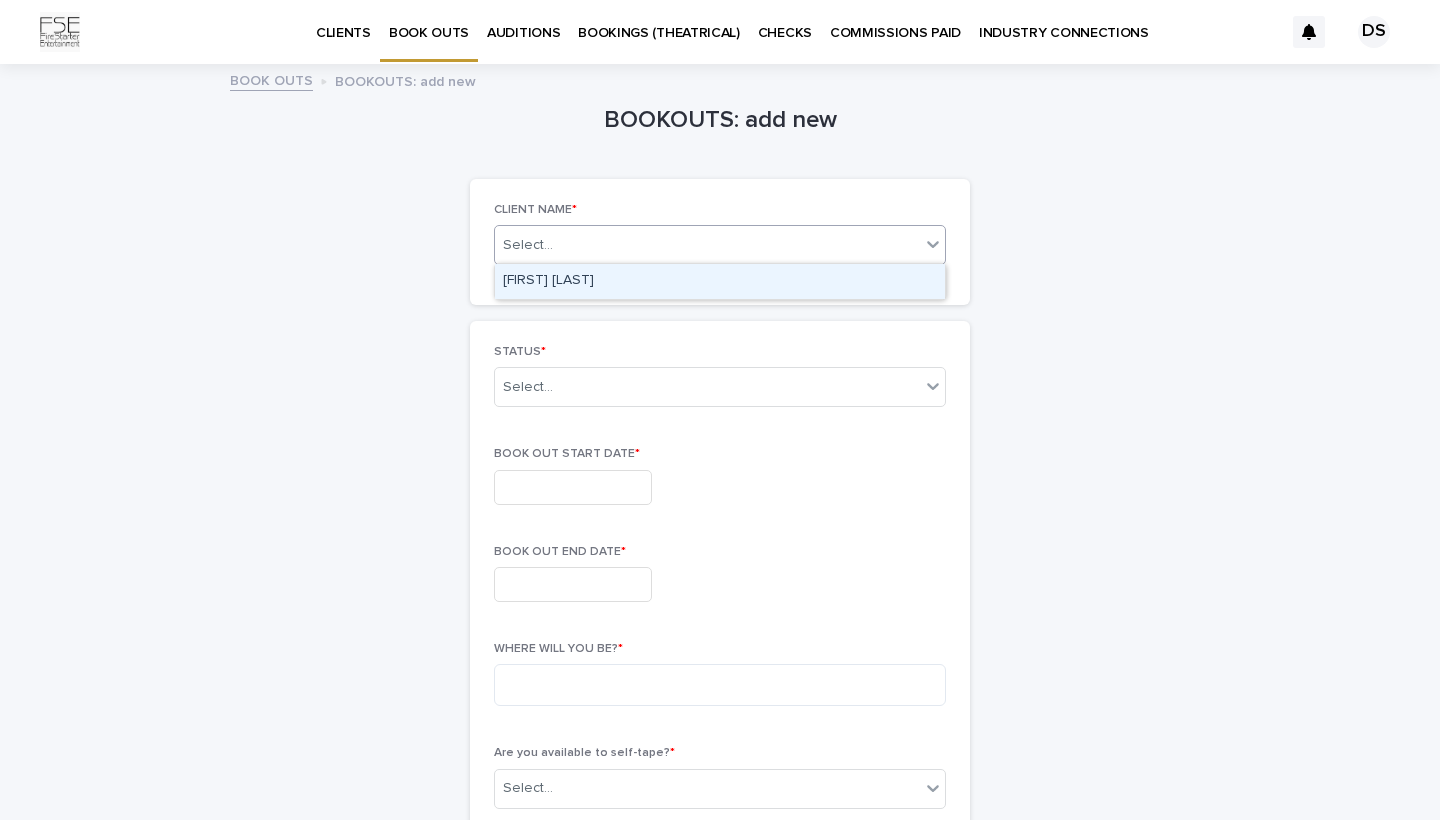 click on "[FIRST] [LAST]" at bounding box center (720, 281) 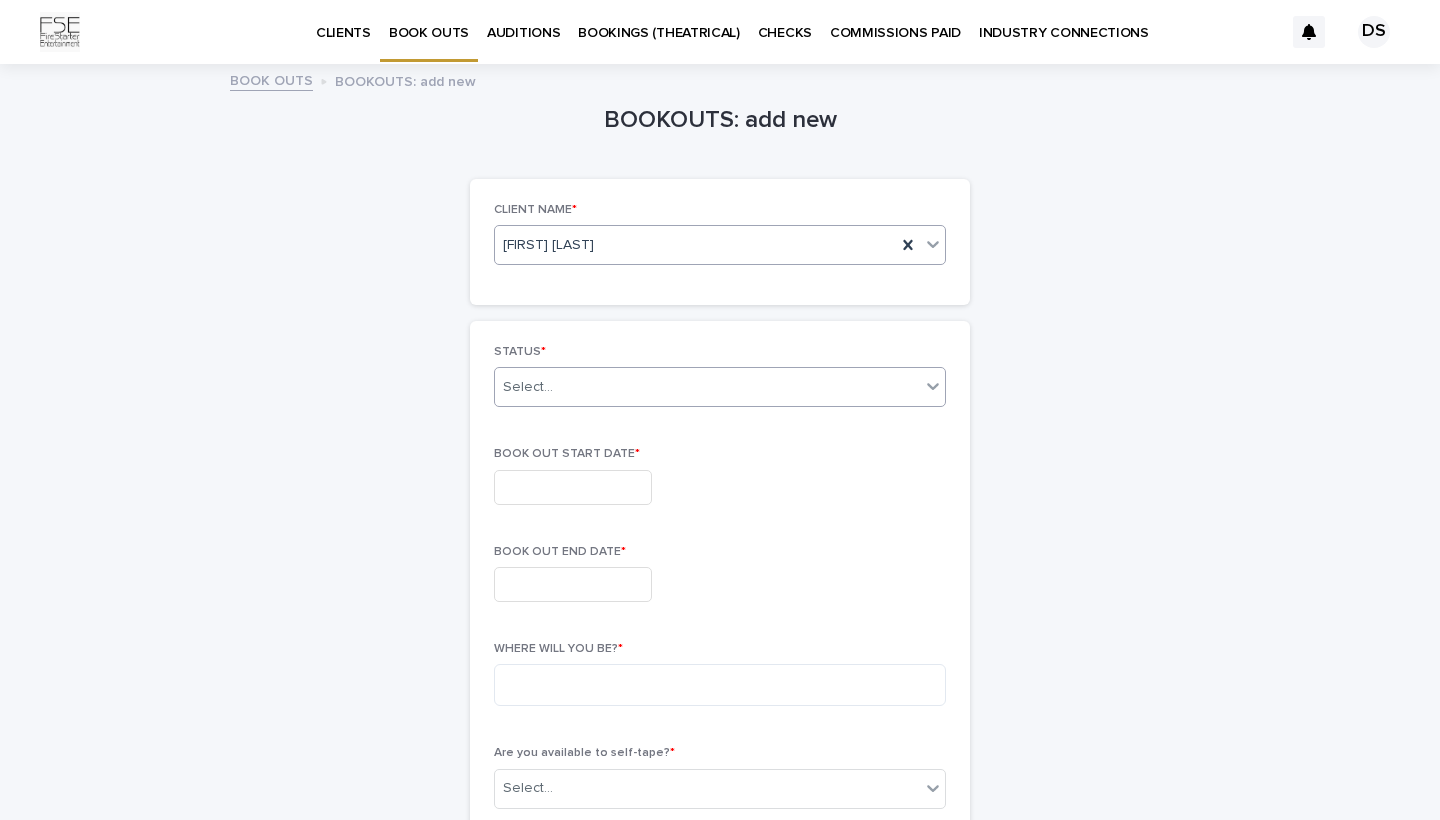 click on "Select..." at bounding box center (707, 387) 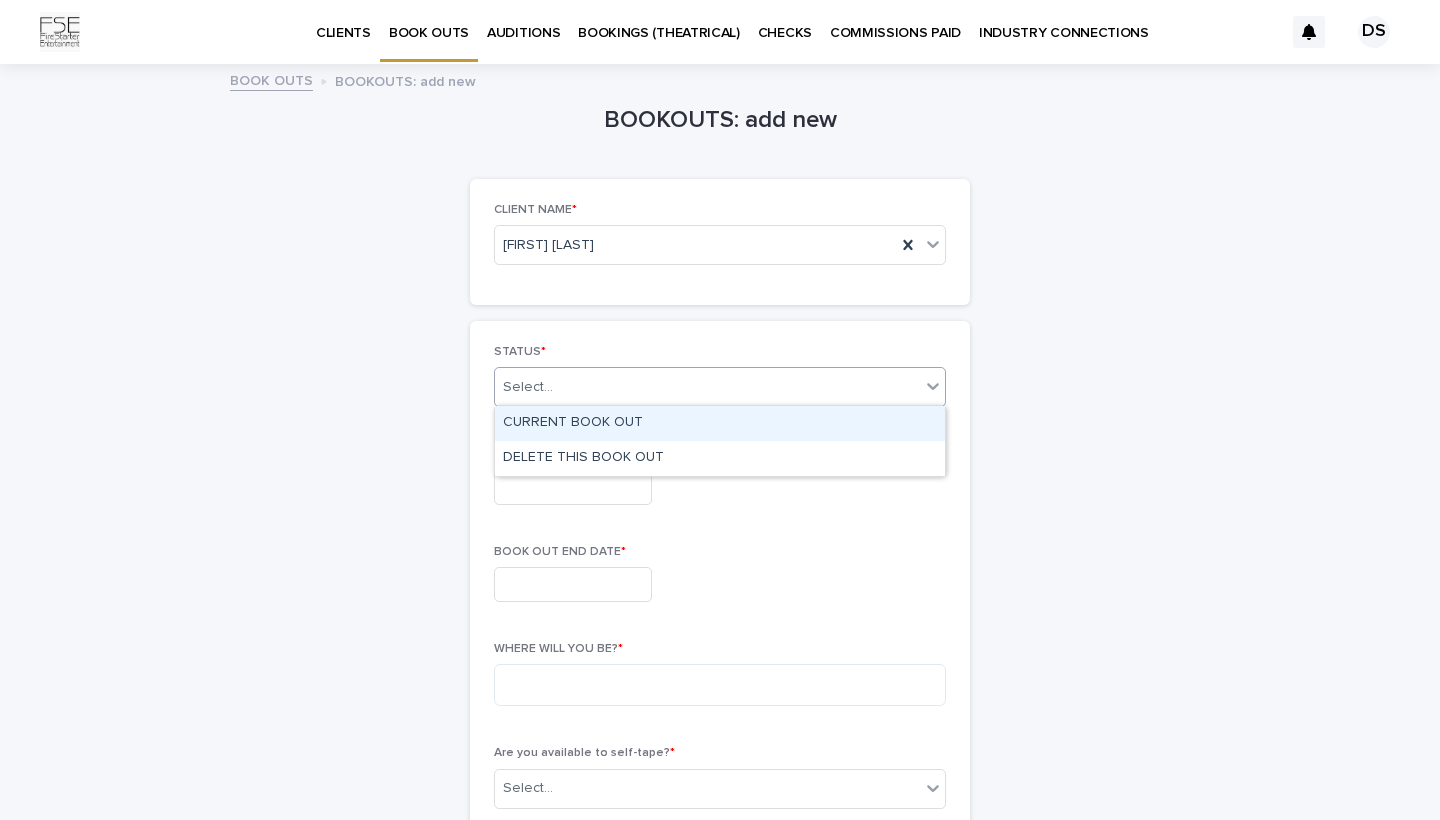 click on "CURRENT BOOK OUT" at bounding box center (720, 423) 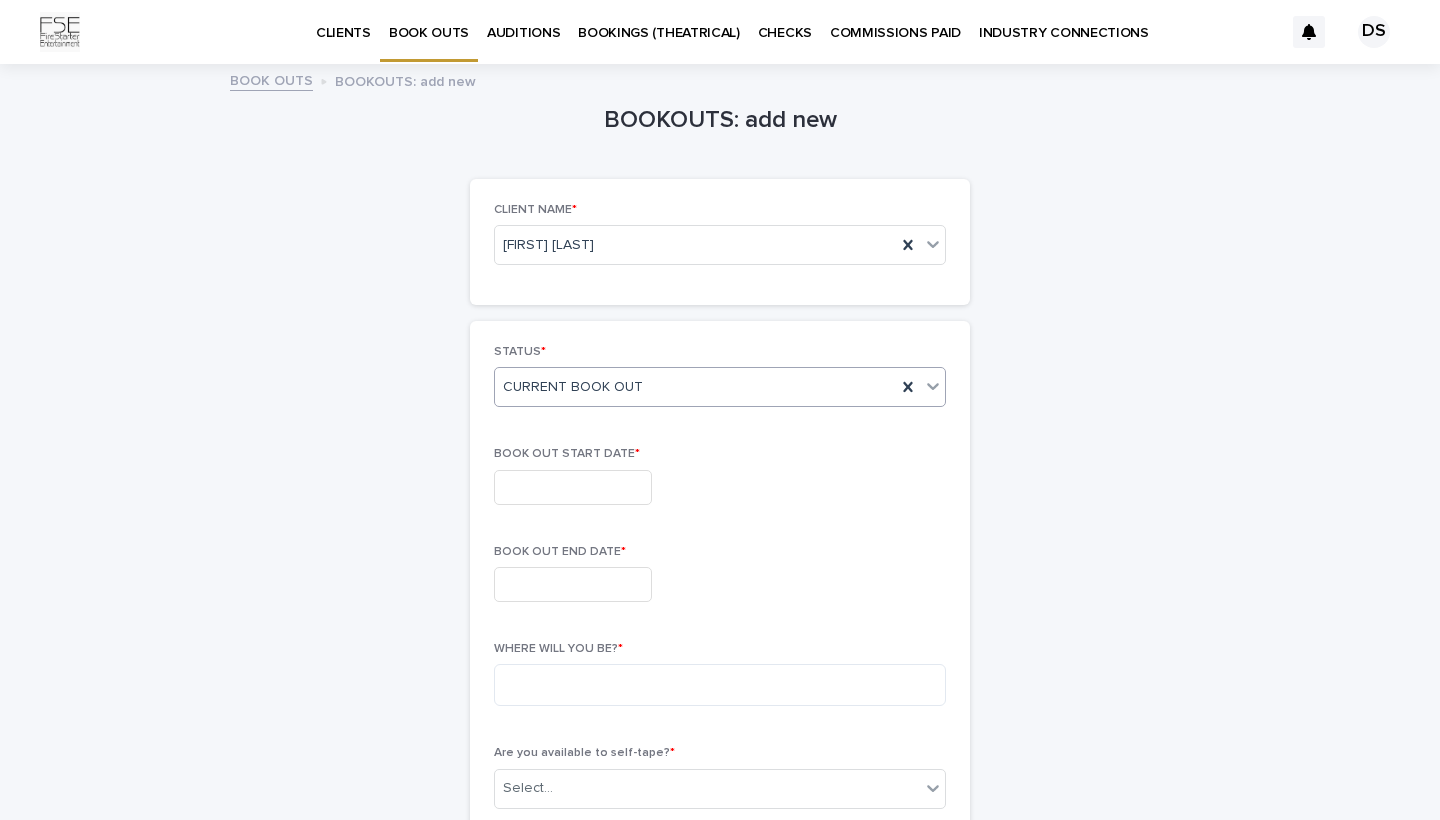 click at bounding box center (573, 487) 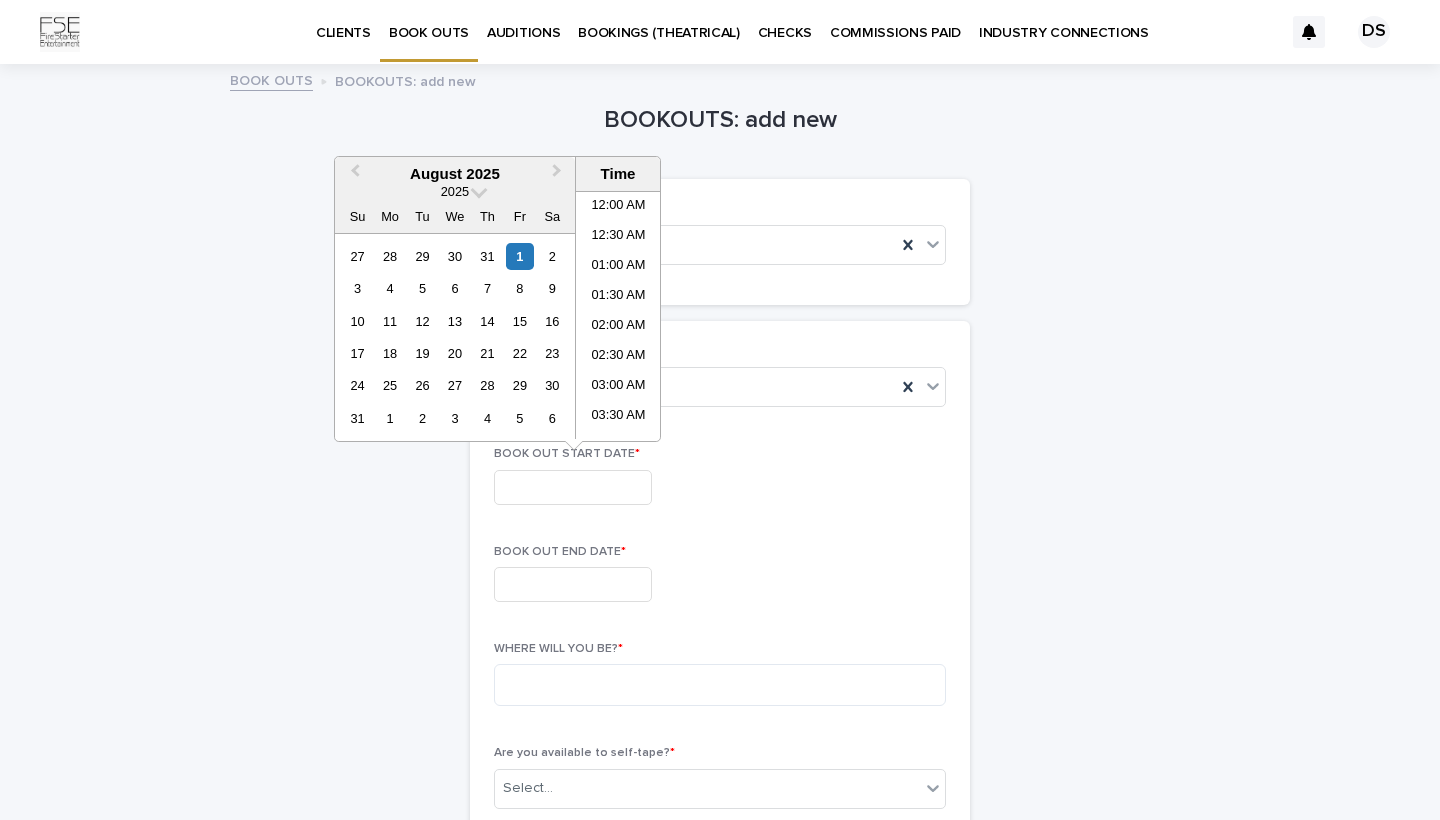 scroll, scrollTop: 1181, scrollLeft: 0, axis: vertical 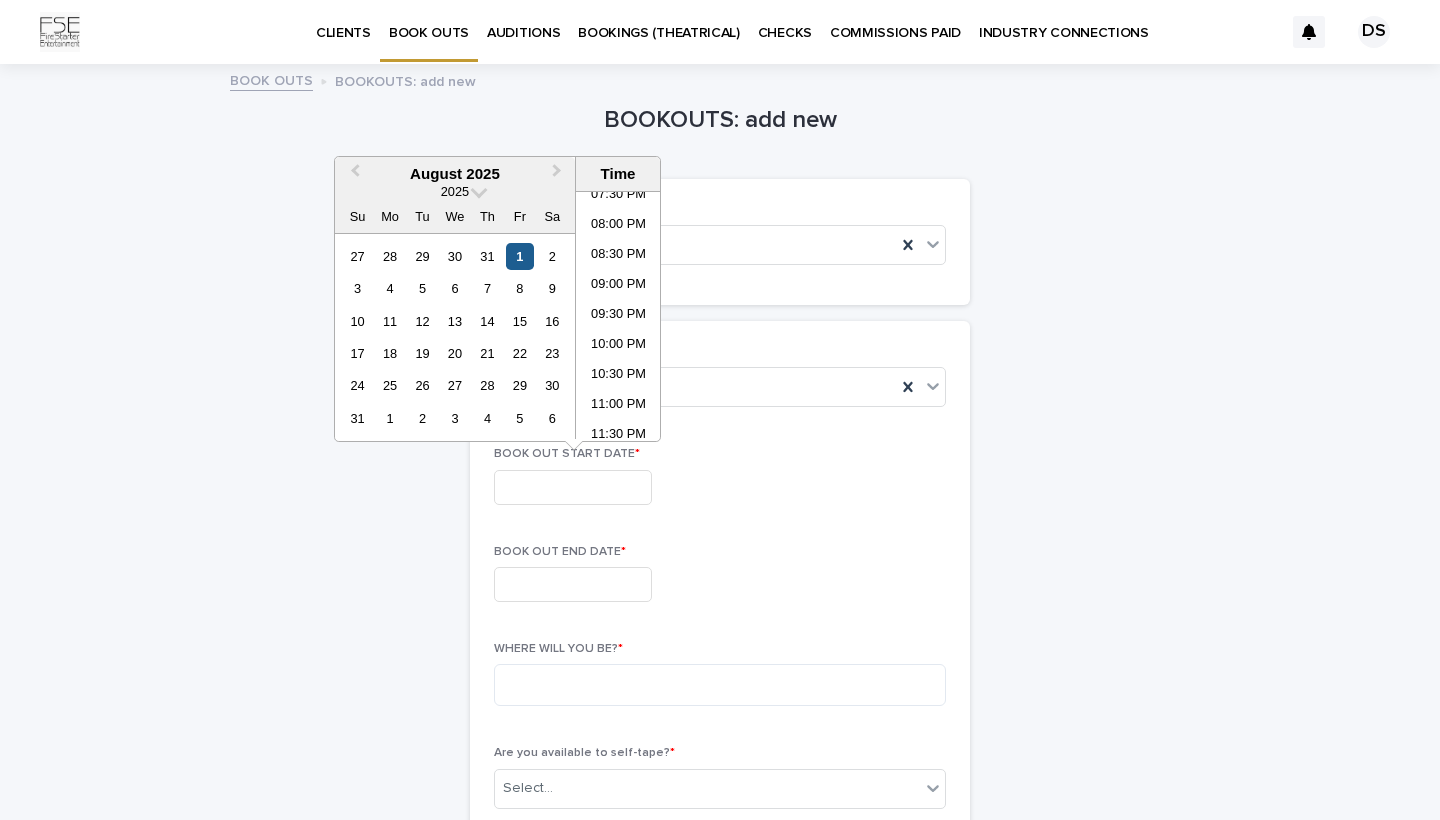 click on "1" at bounding box center (519, 256) 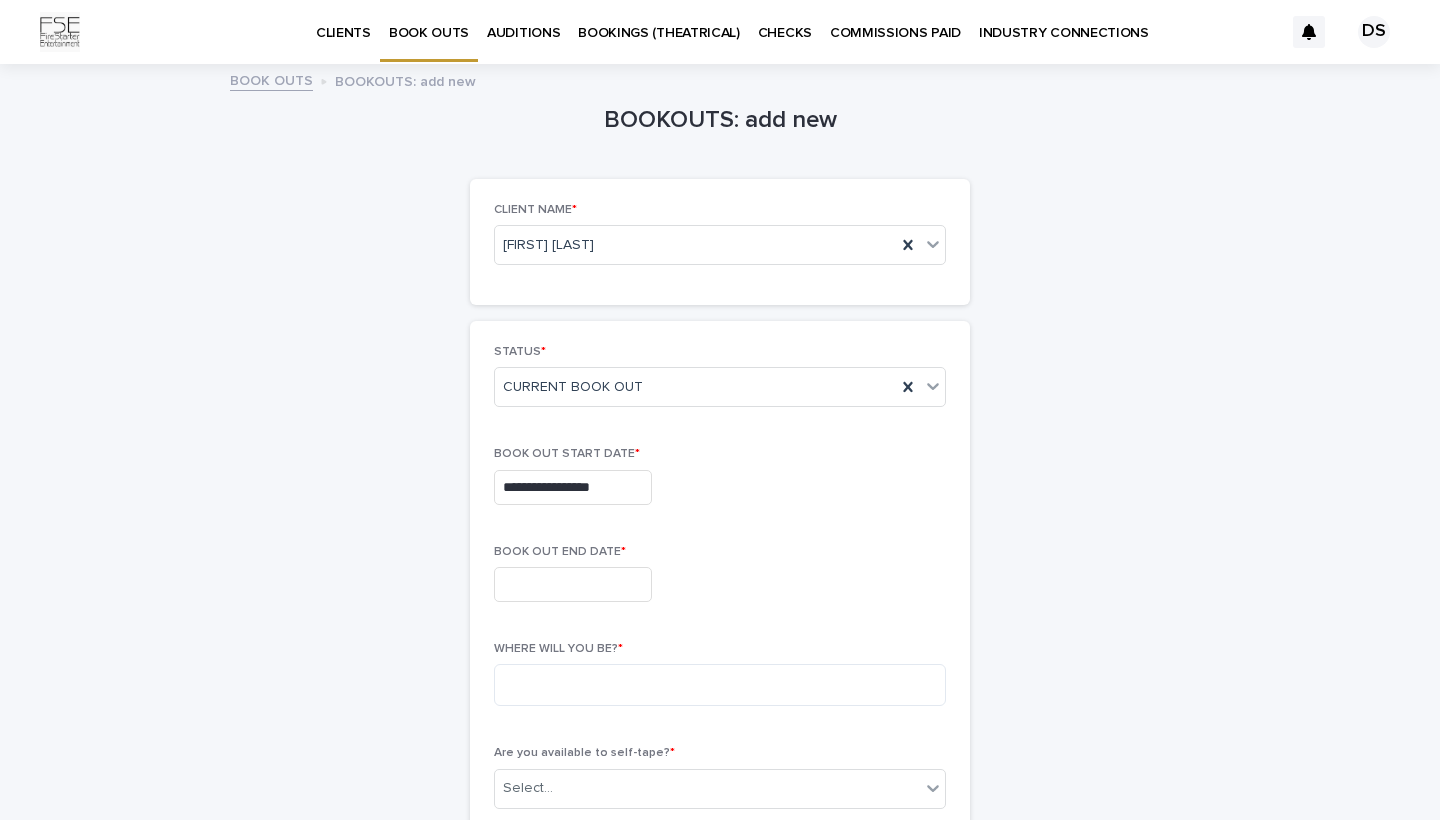 click on "**********" at bounding box center [720, 886] 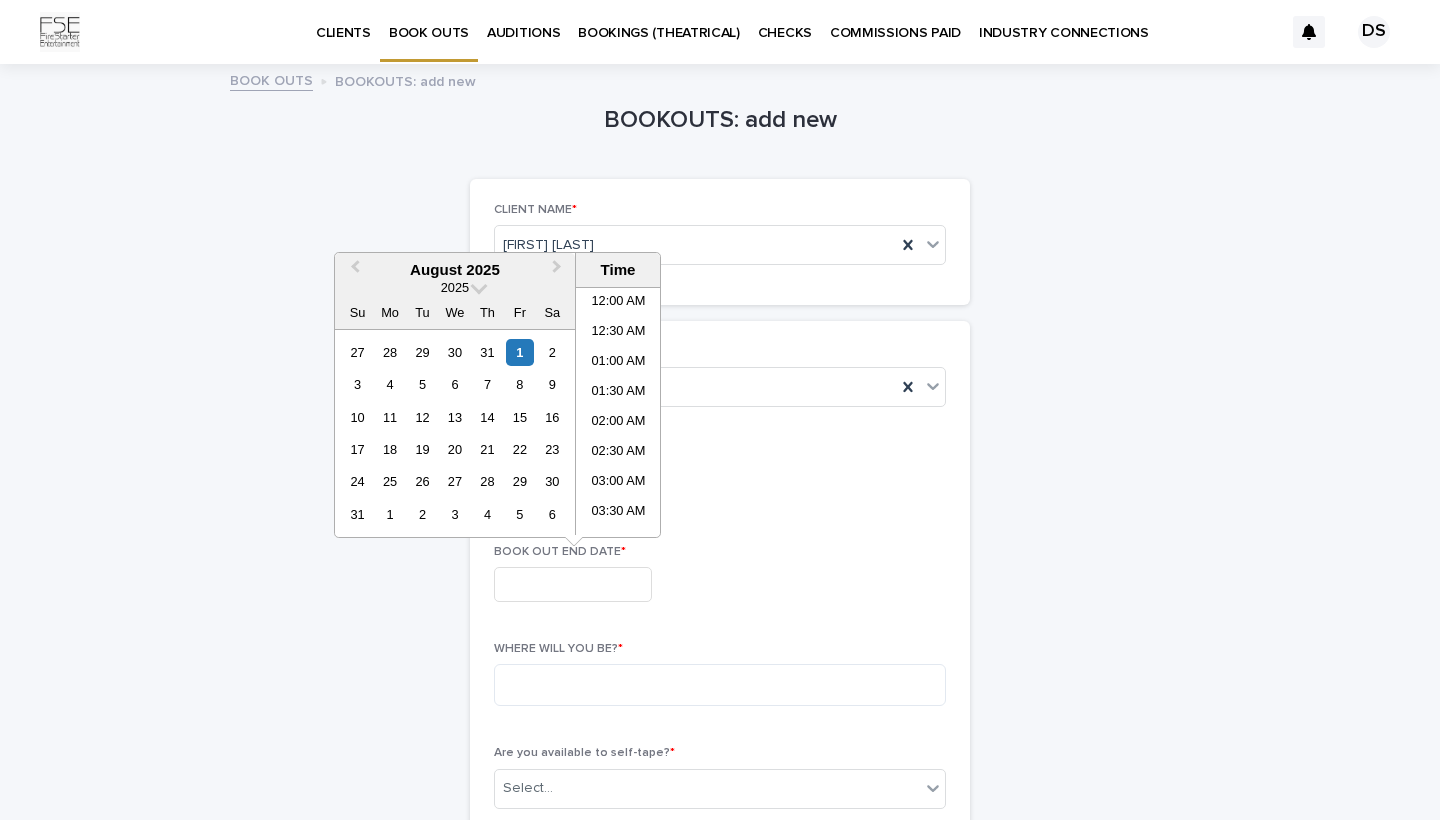 scroll, scrollTop: 1181, scrollLeft: 0, axis: vertical 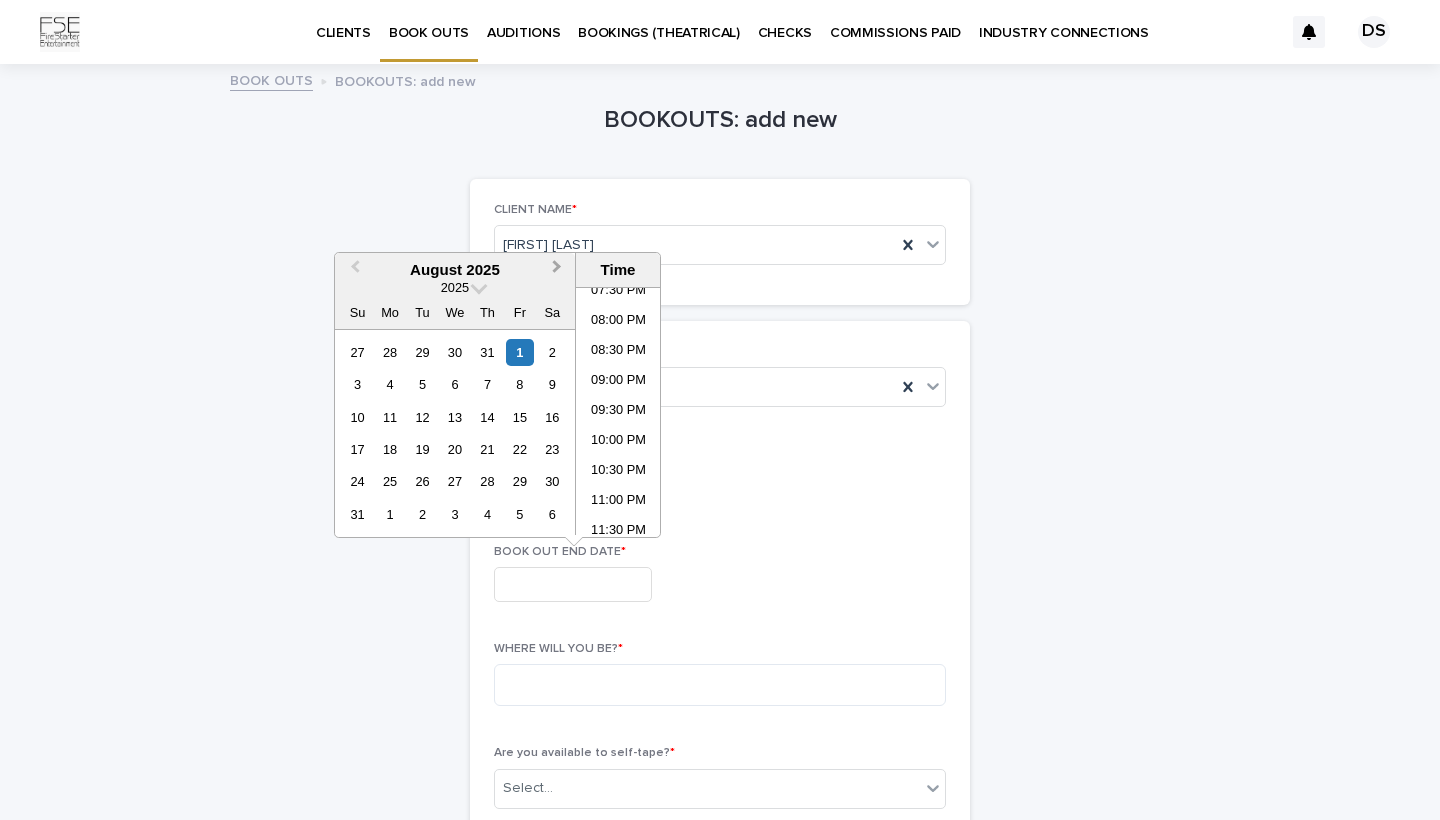 click on "Next Month" at bounding box center (559, 271) 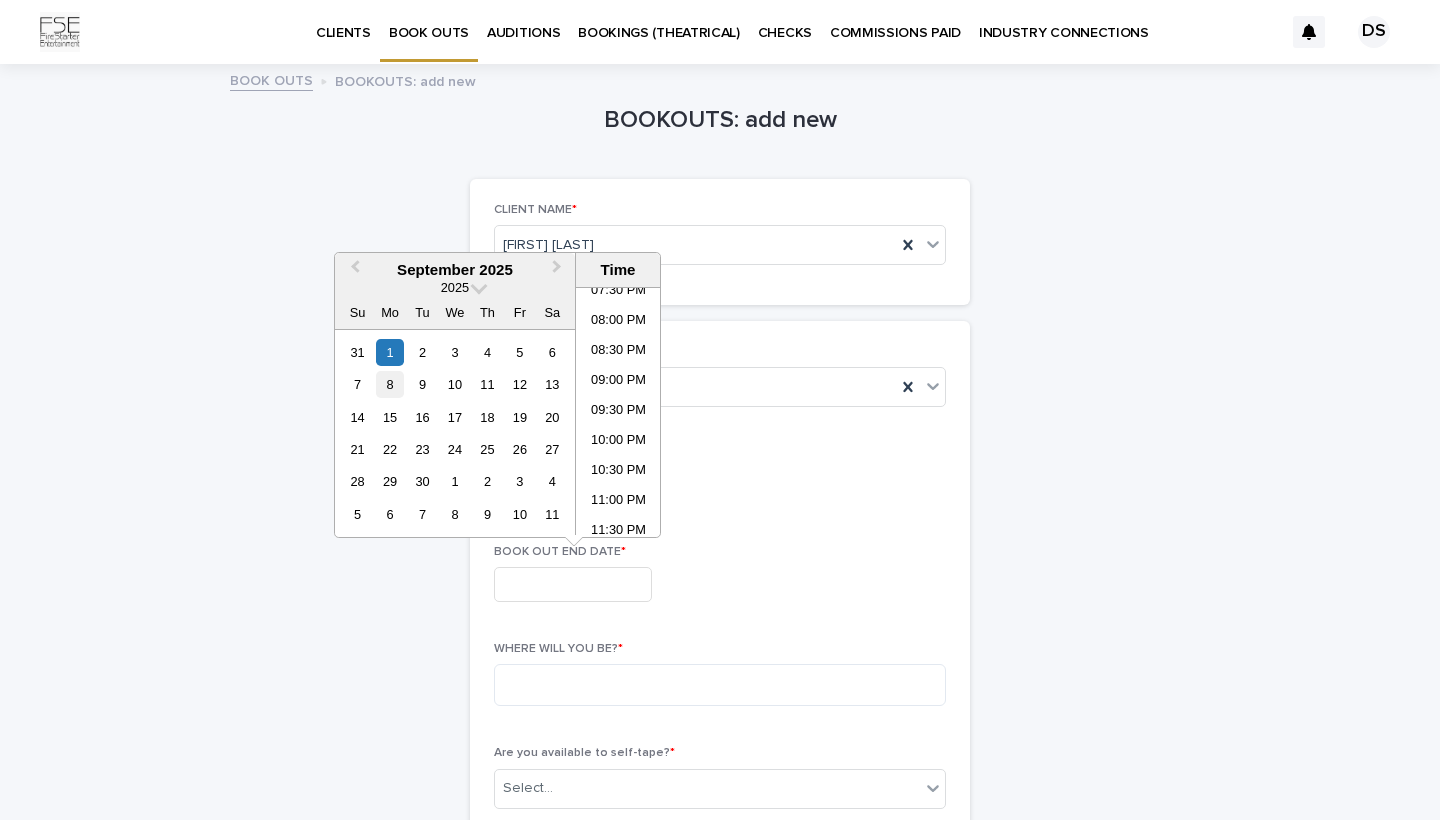 click on "8" at bounding box center (389, 384) 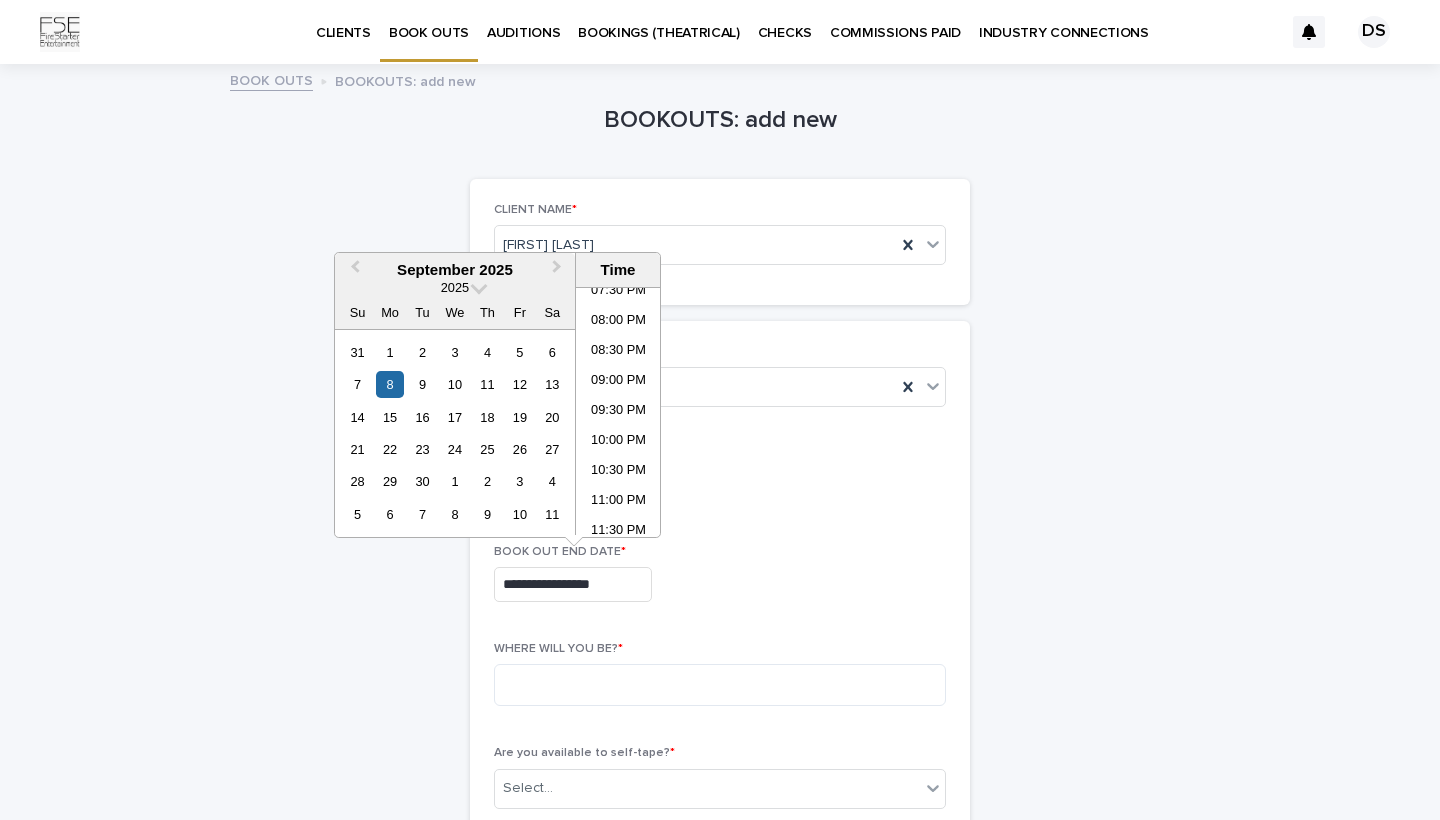 click on "**********" at bounding box center [720, 782] 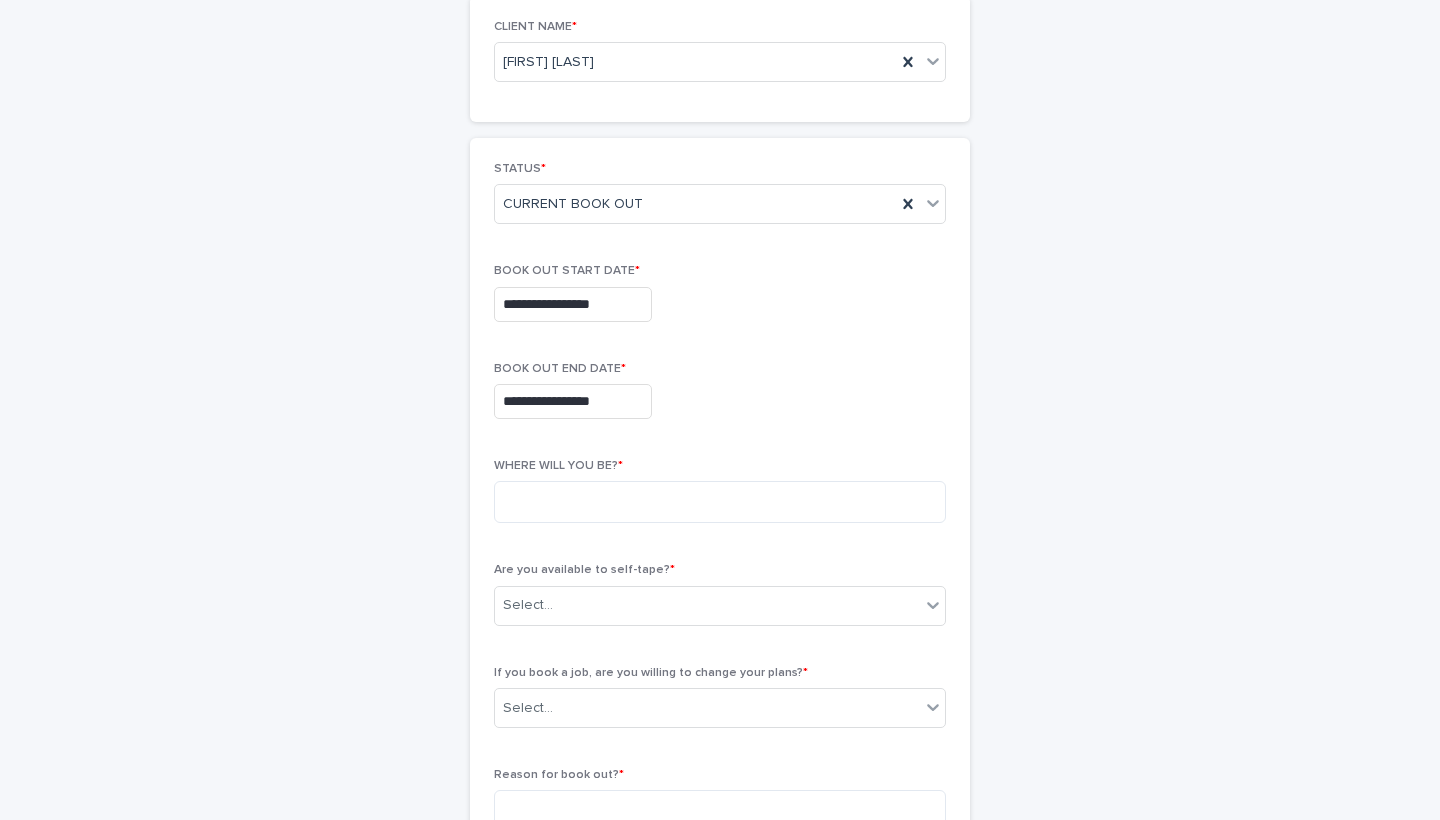 scroll, scrollTop: 184, scrollLeft: 0, axis: vertical 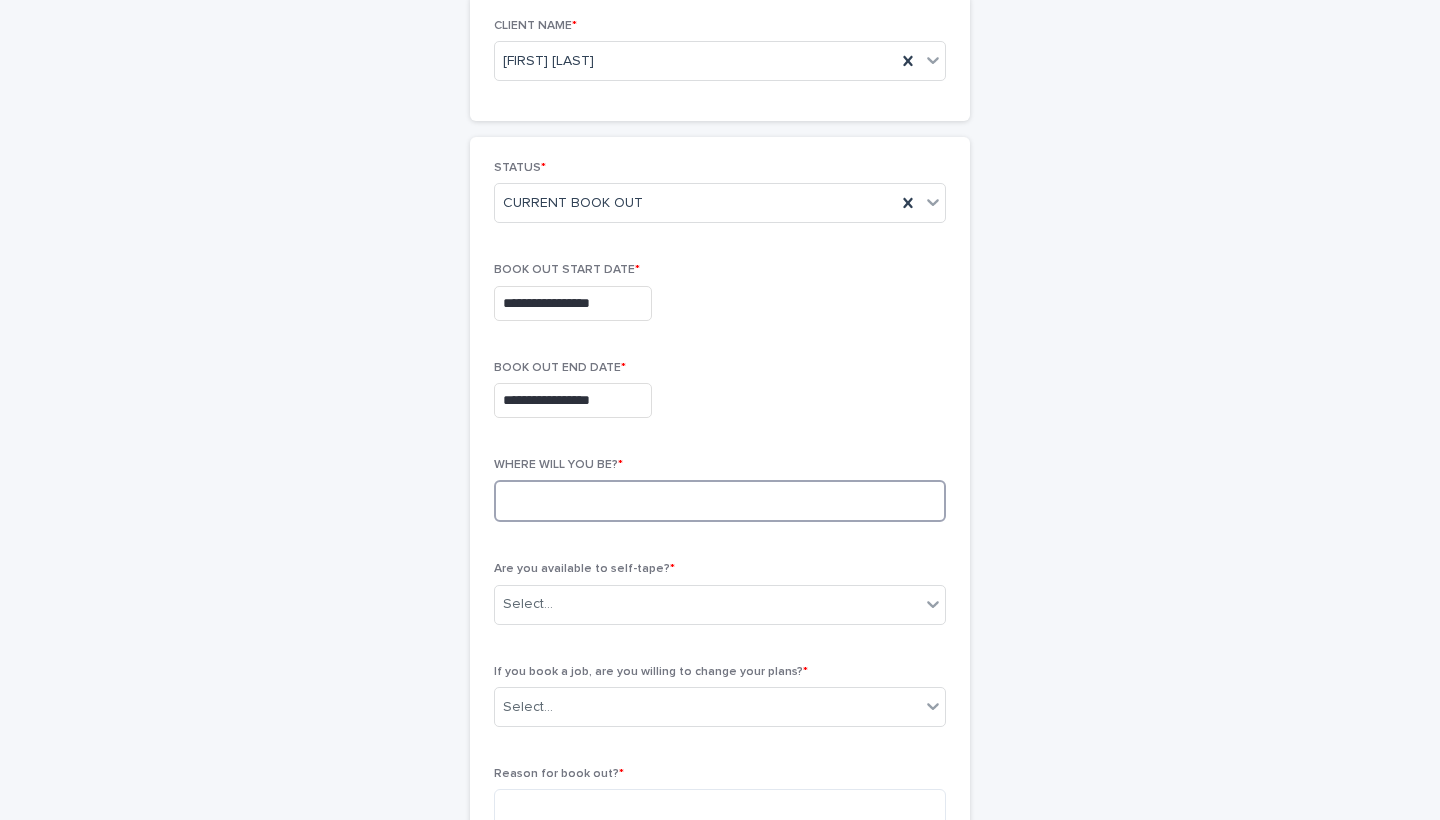 click at bounding box center [720, 501] 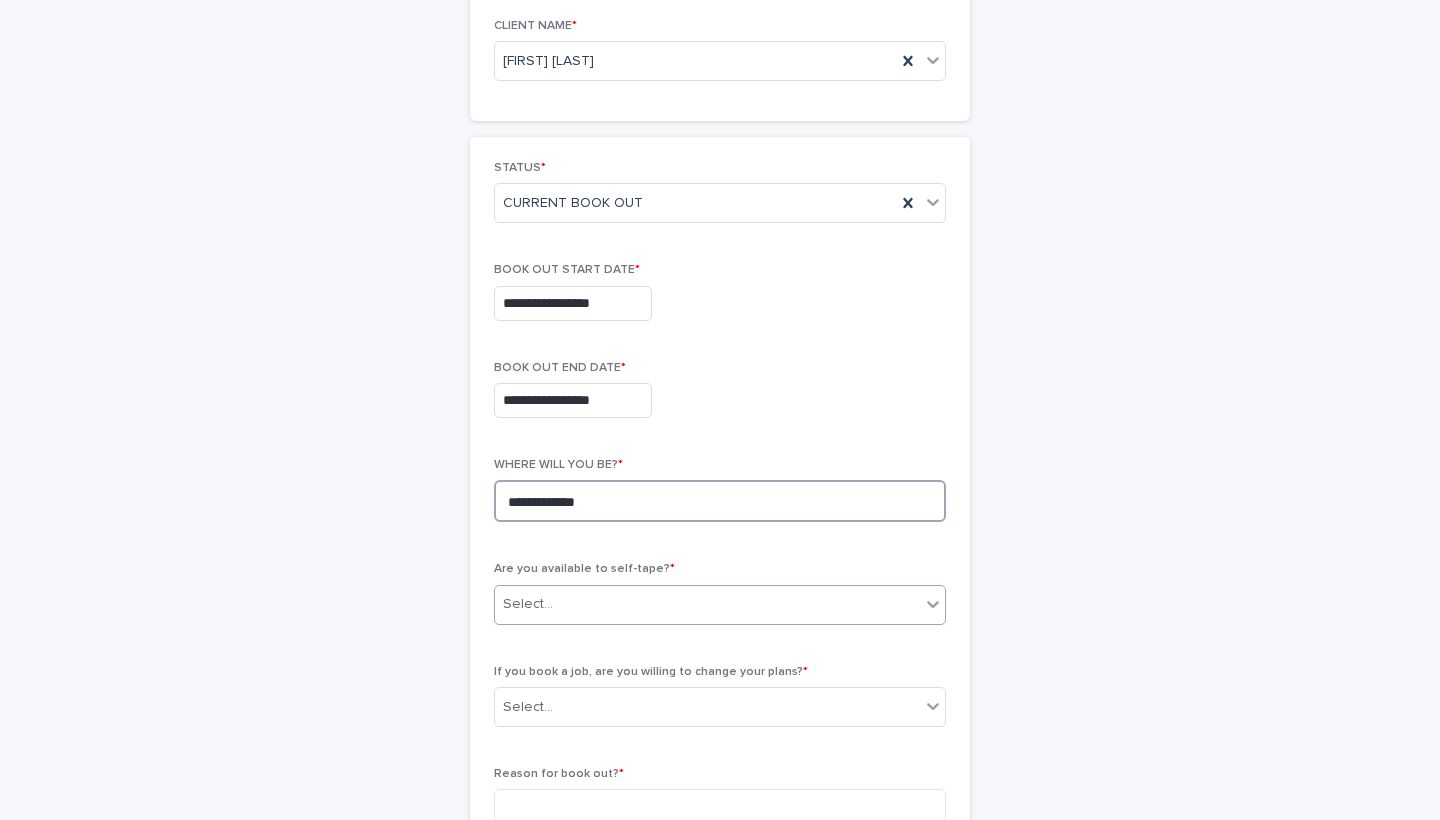 type on "**********" 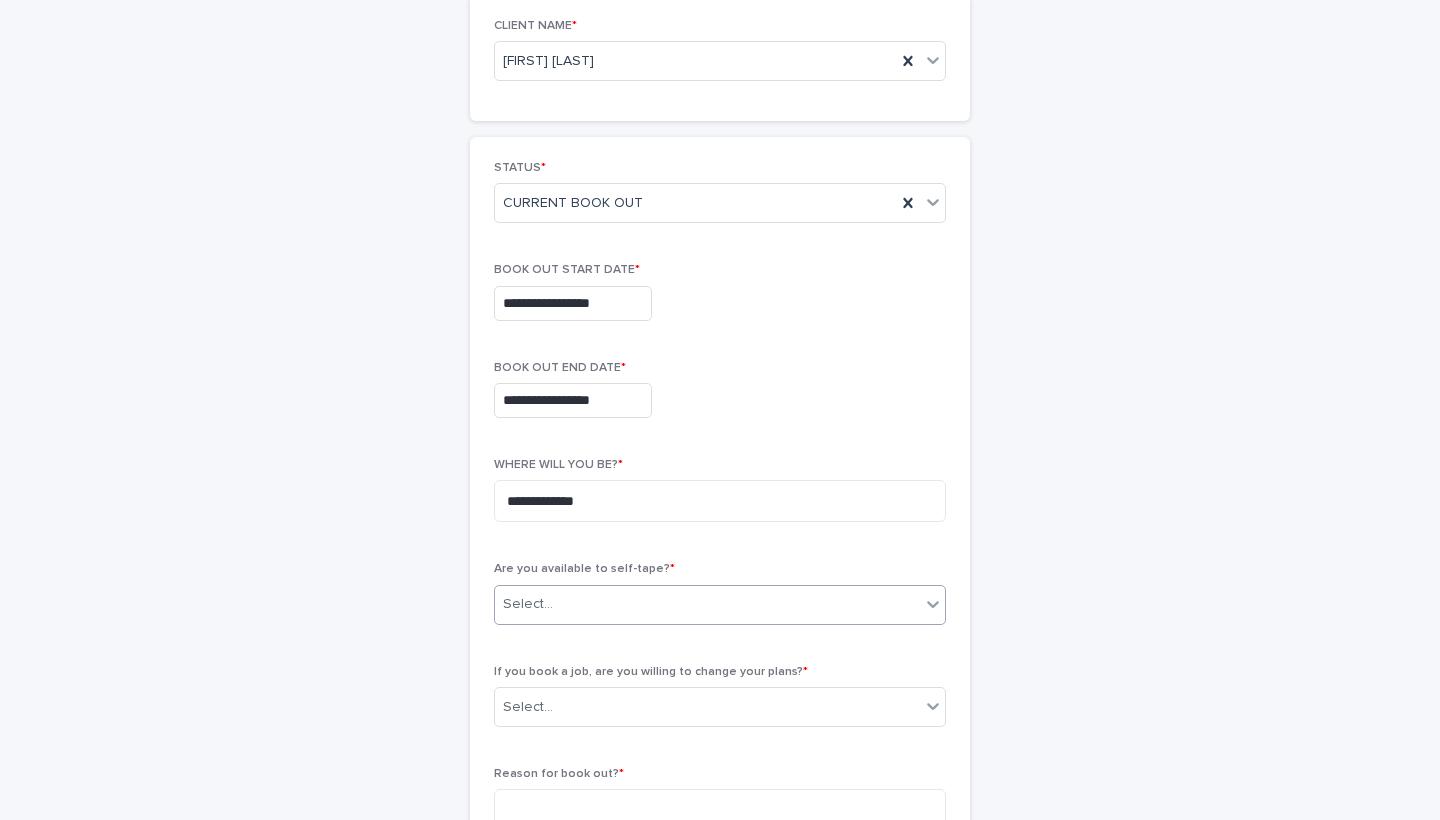 click on "Select..." at bounding box center (707, 604) 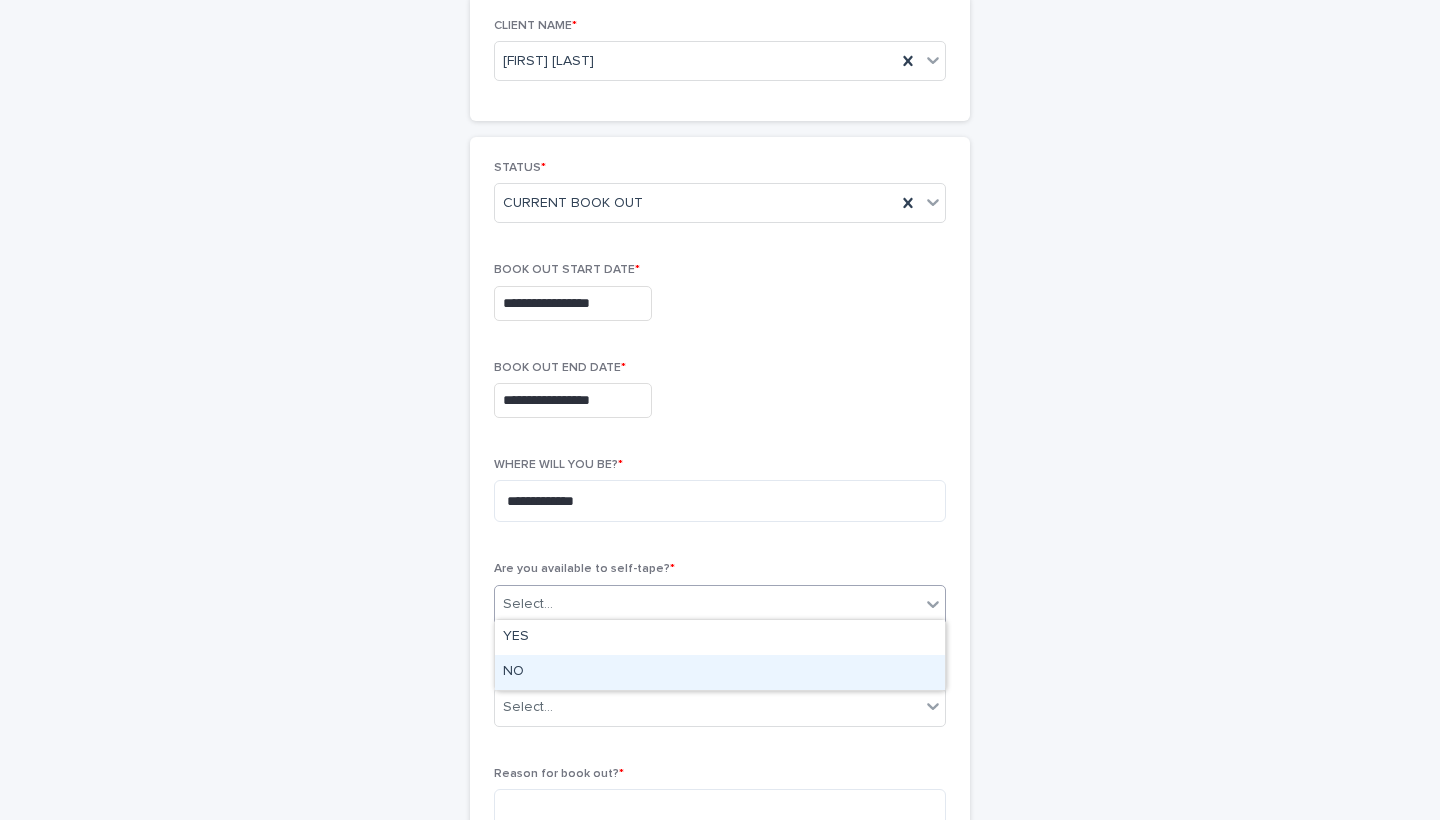 click on "NO" at bounding box center (720, 672) 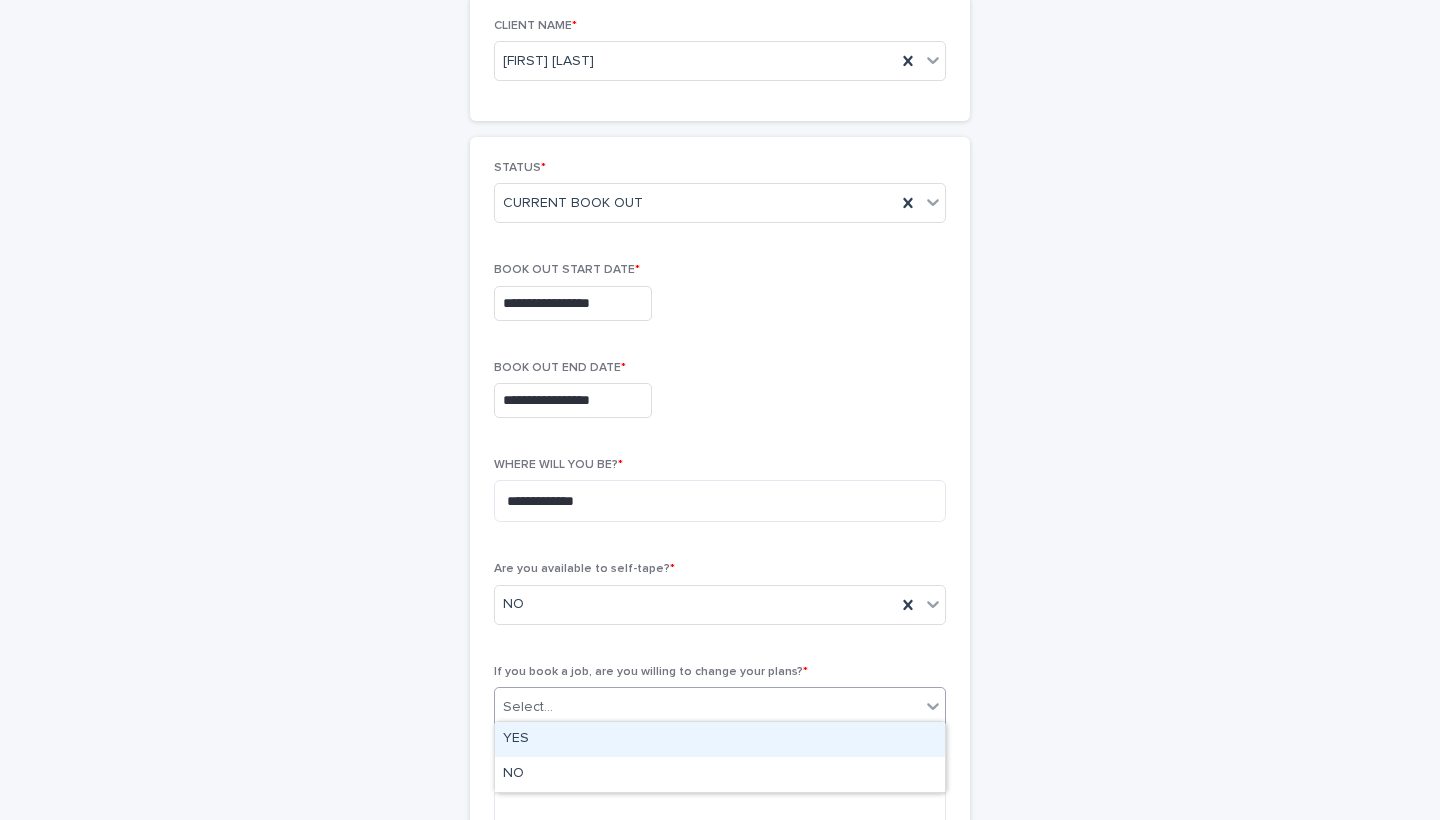 click on "Select..." at bounding box center [707, 707] 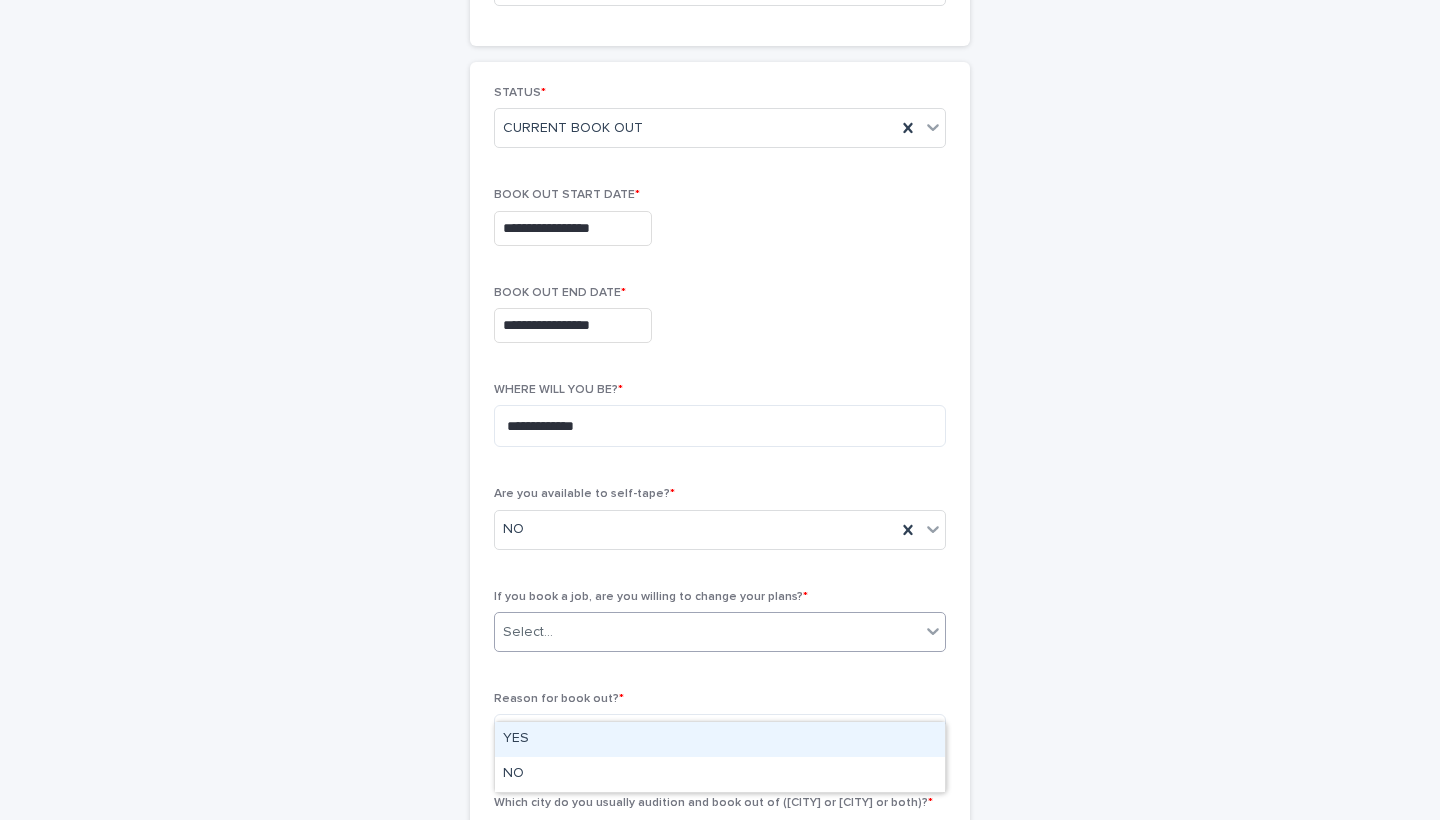 scroll, scrollTop: 258, scrollLeft: 0, axis: vertical 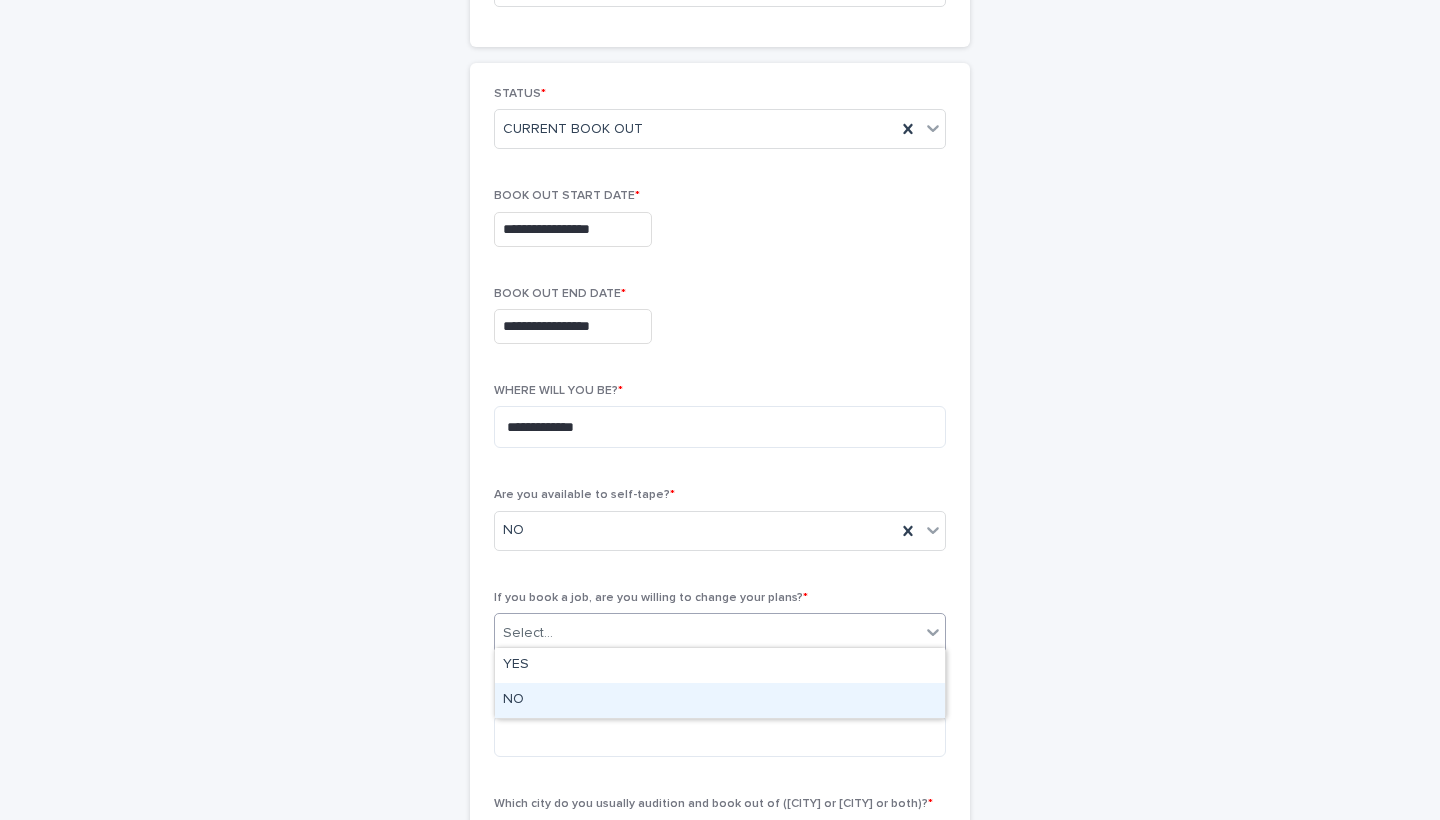click on "NO" at bounding box center (720, 700) 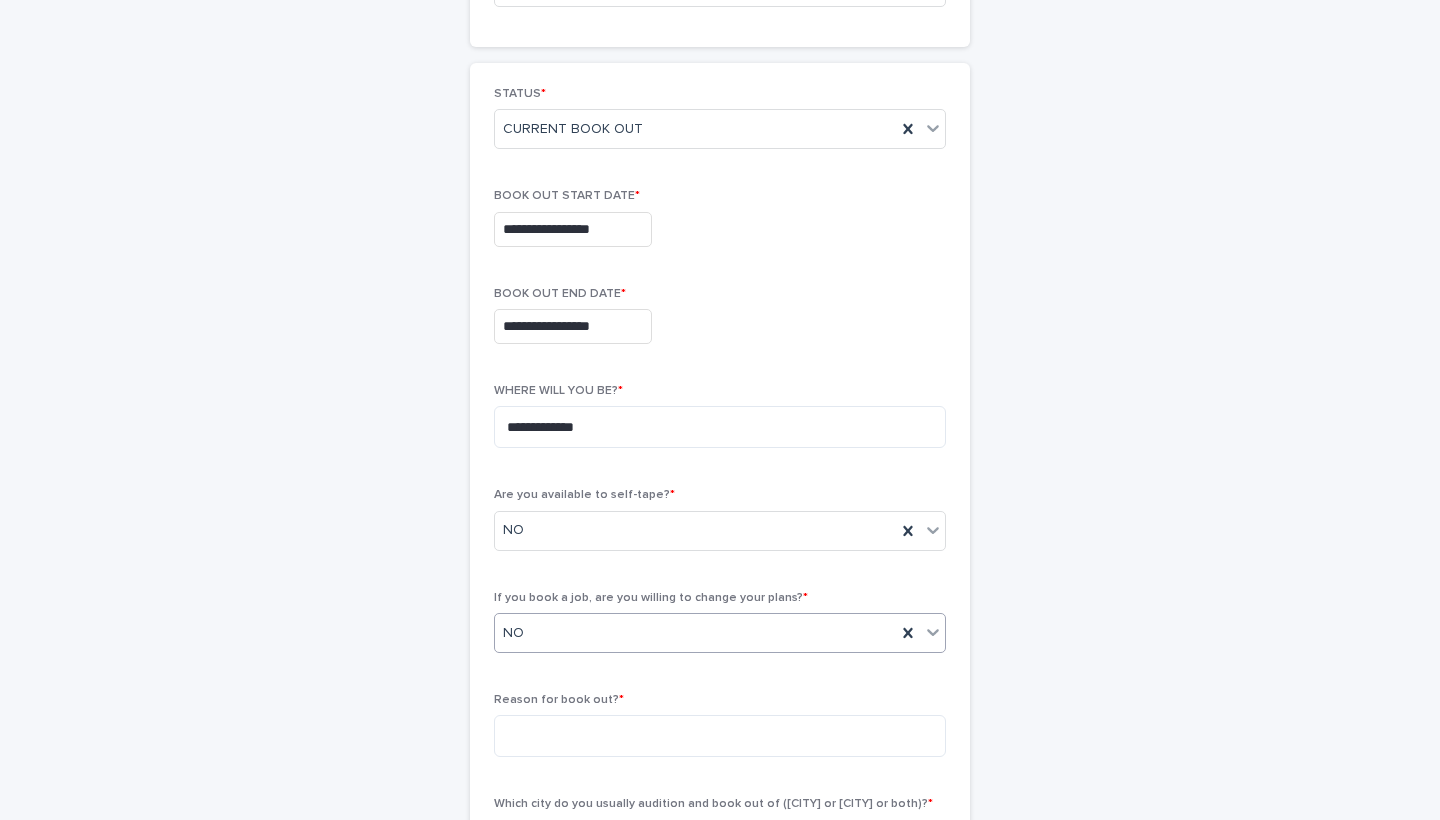 scroll, scrollTop: 373, scrollLeft: 0, axis: vertical 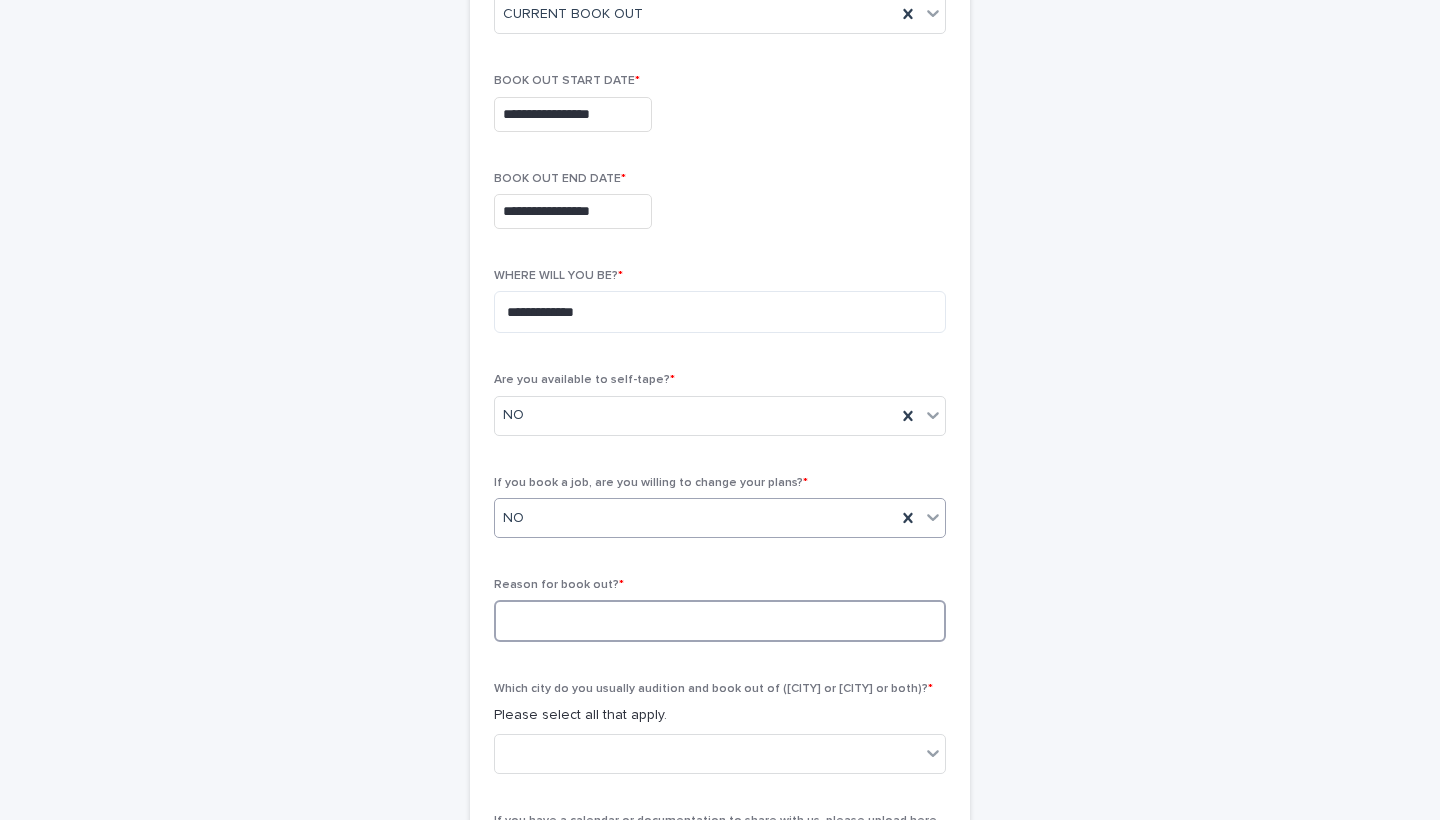 click at bounding box center (720, 621) 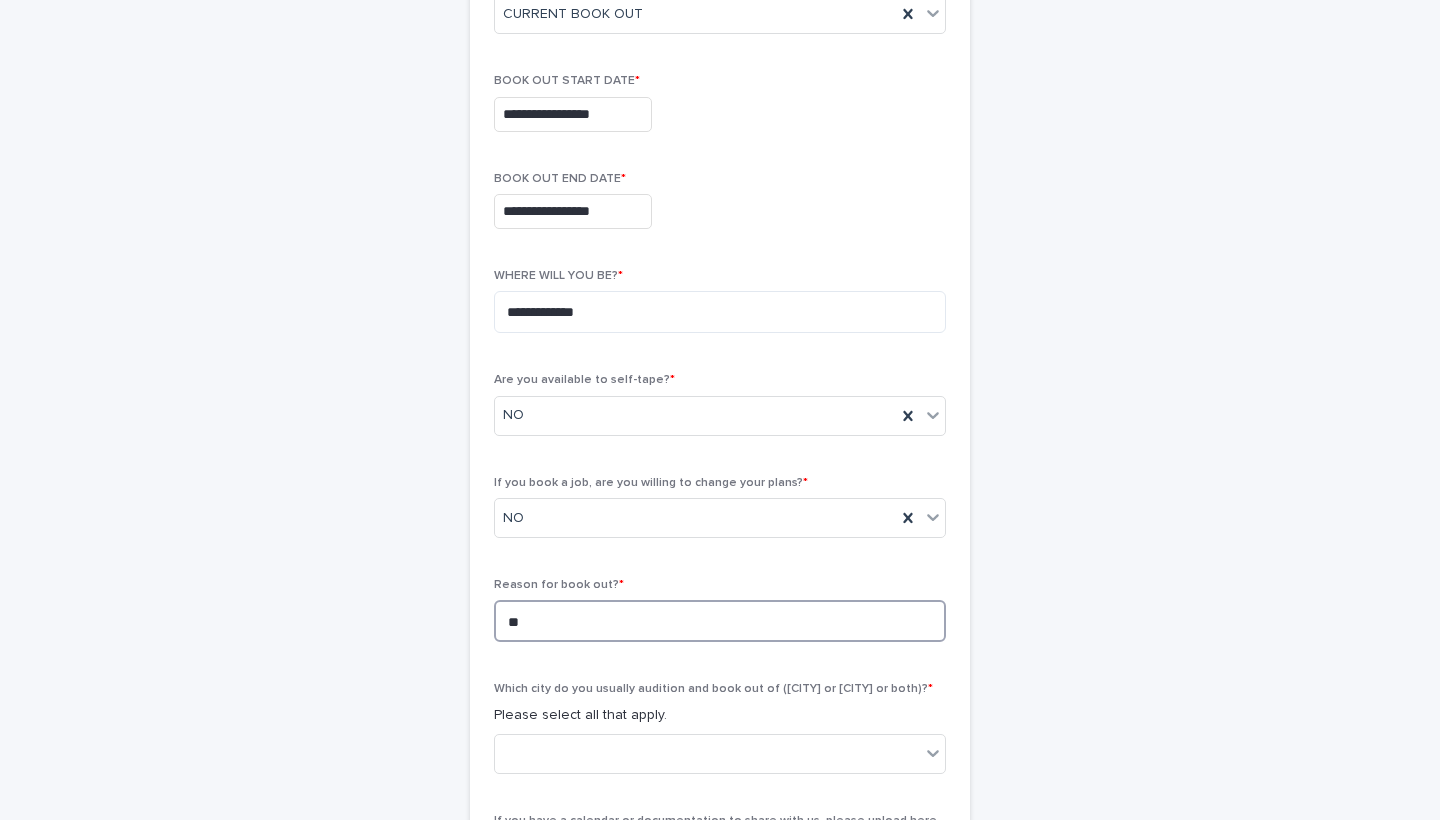 type on "*" 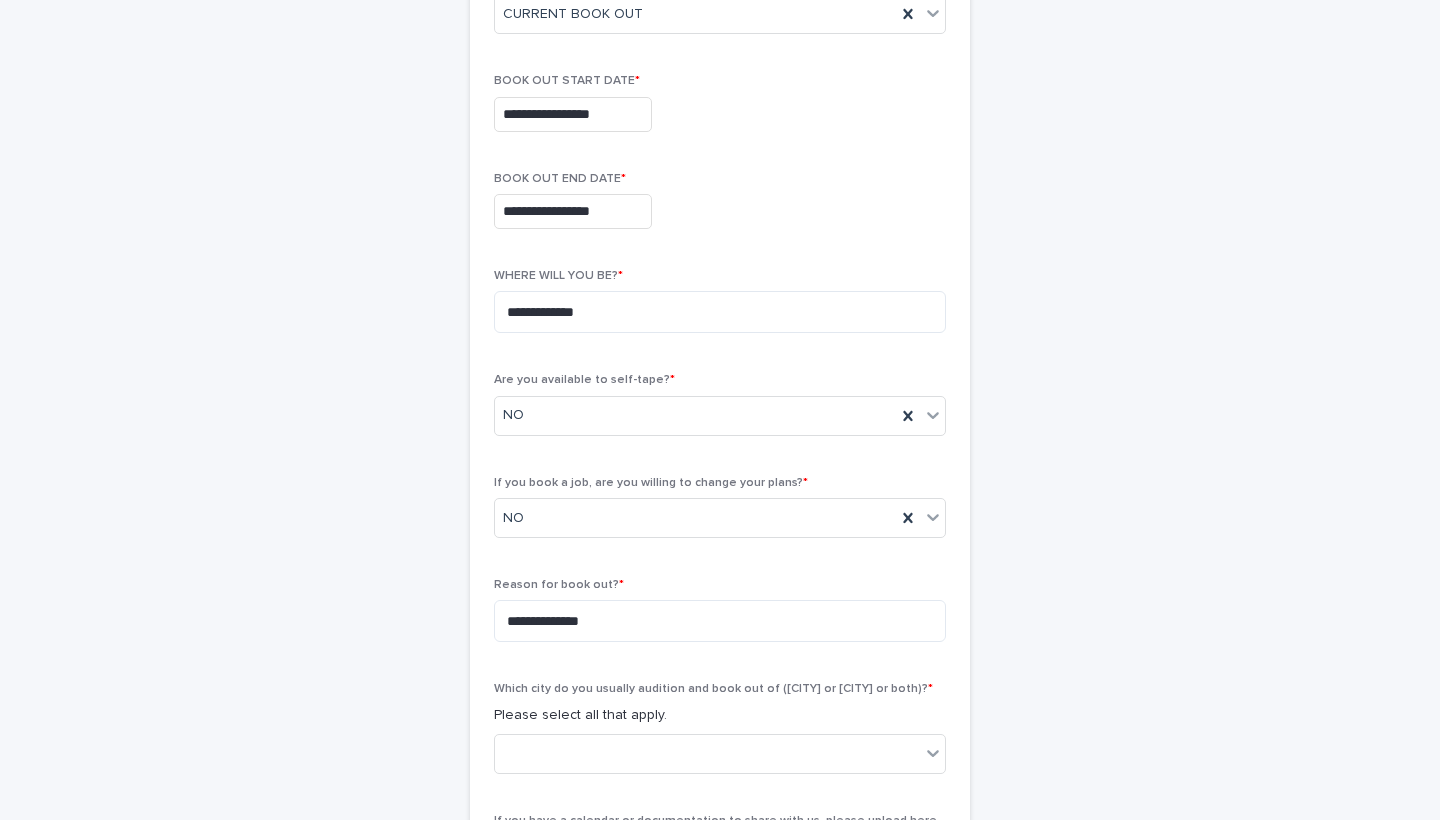 click on "**********" at bounding box center [720, 513] 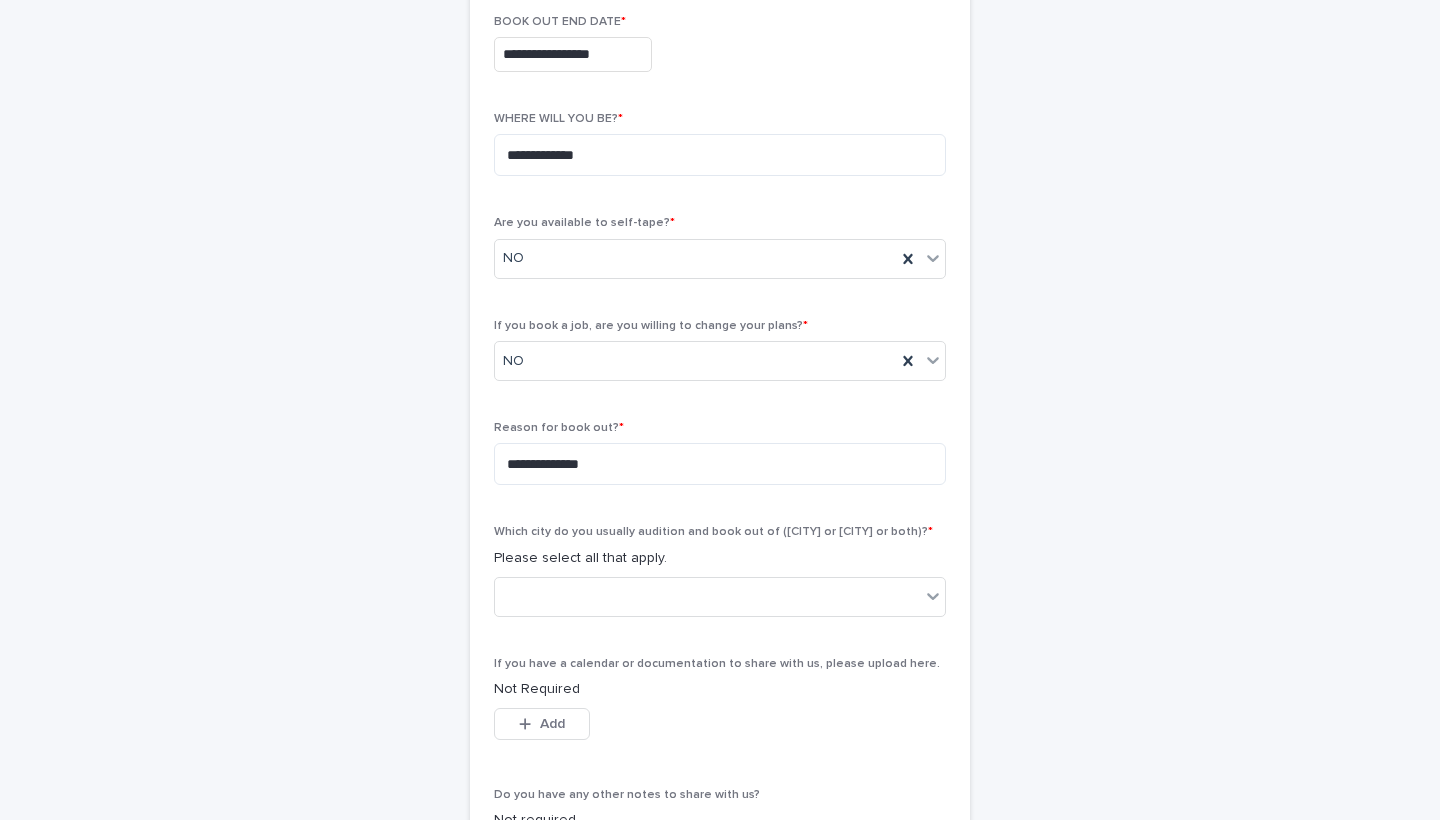 scroll, scrollTop: 528, scrollLeft: 0, axis: vertical 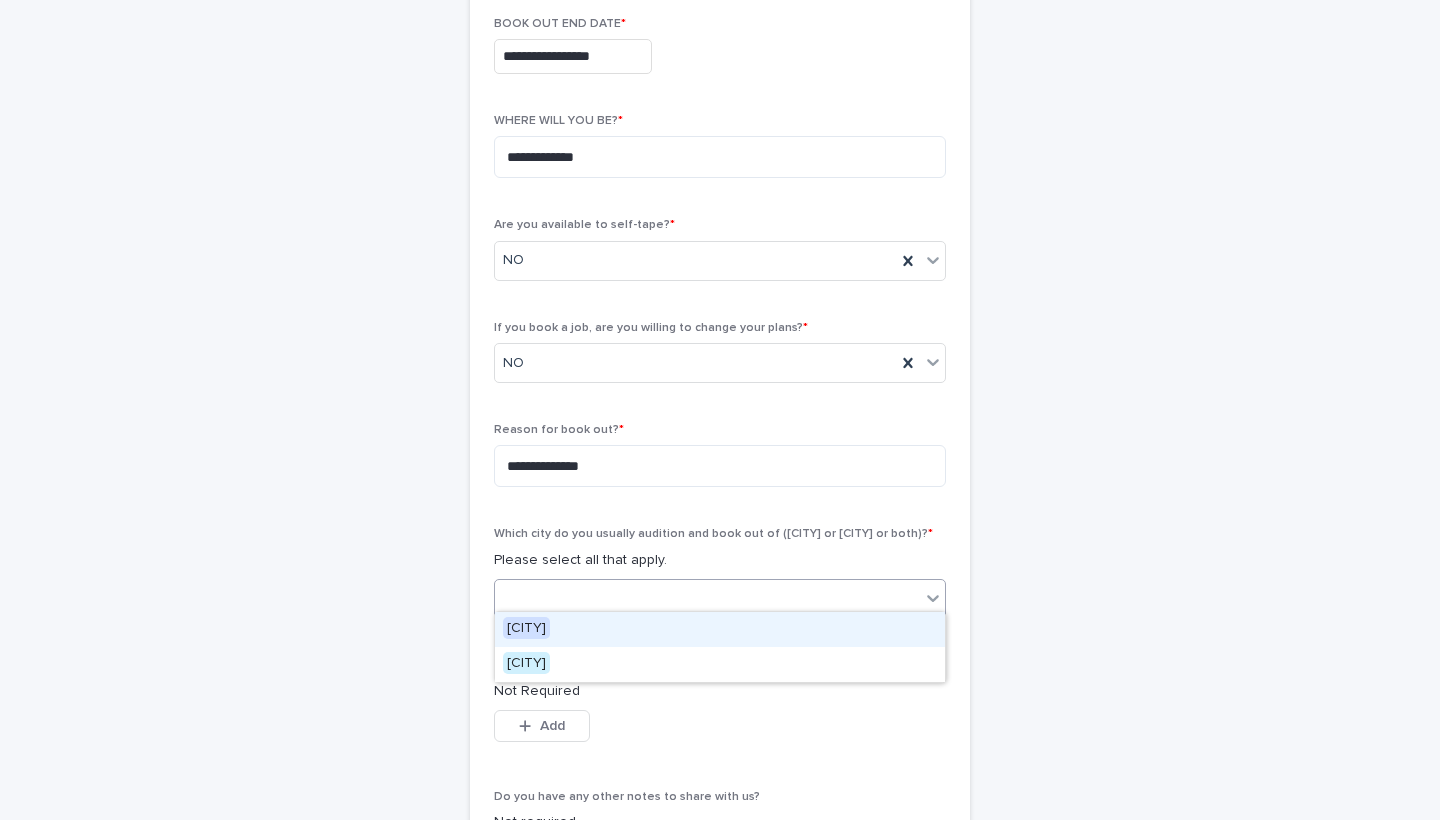 click at bounding box center (707, 598) 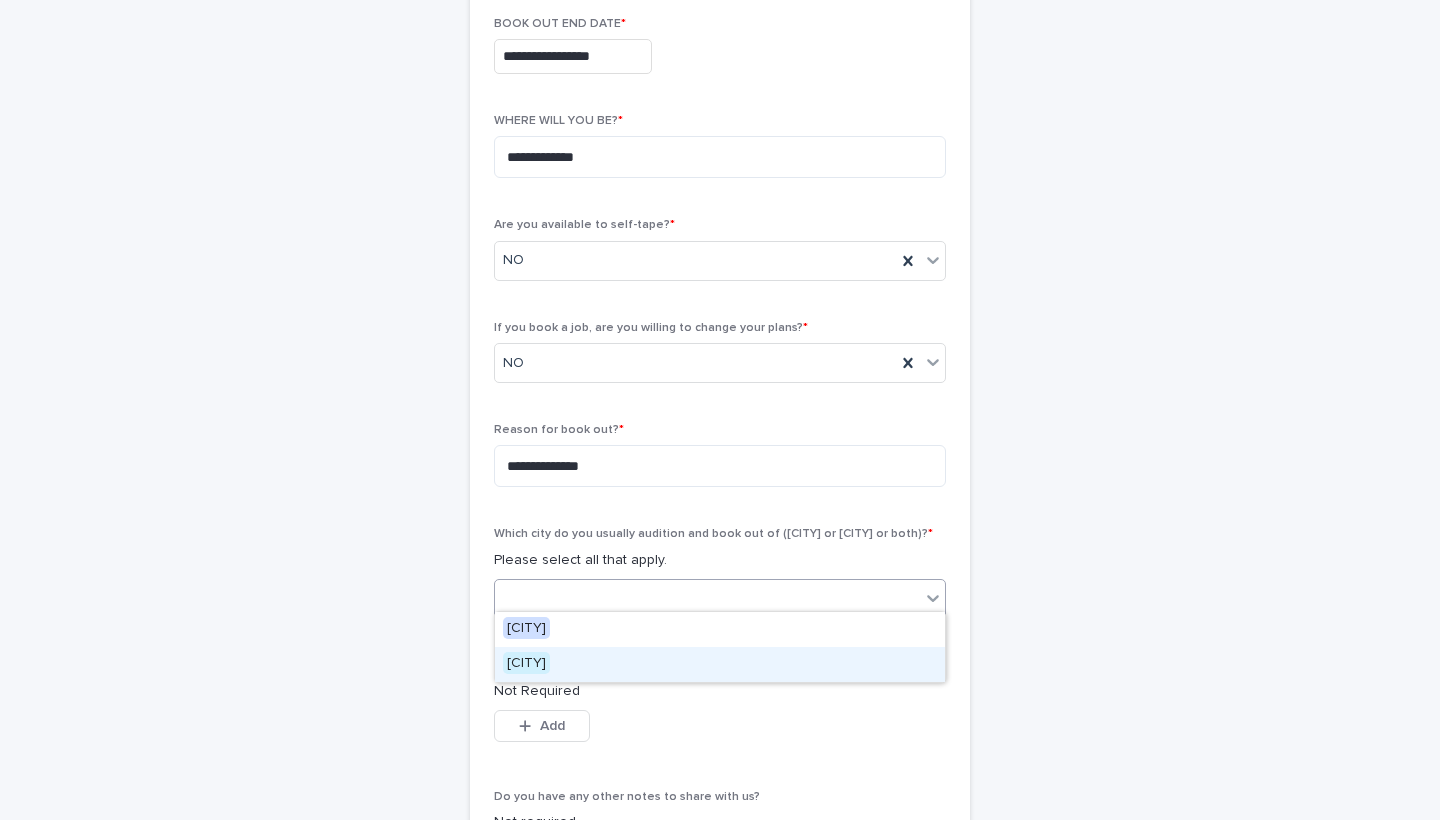 click on "[CITY]" at bounding box center [526, 663] 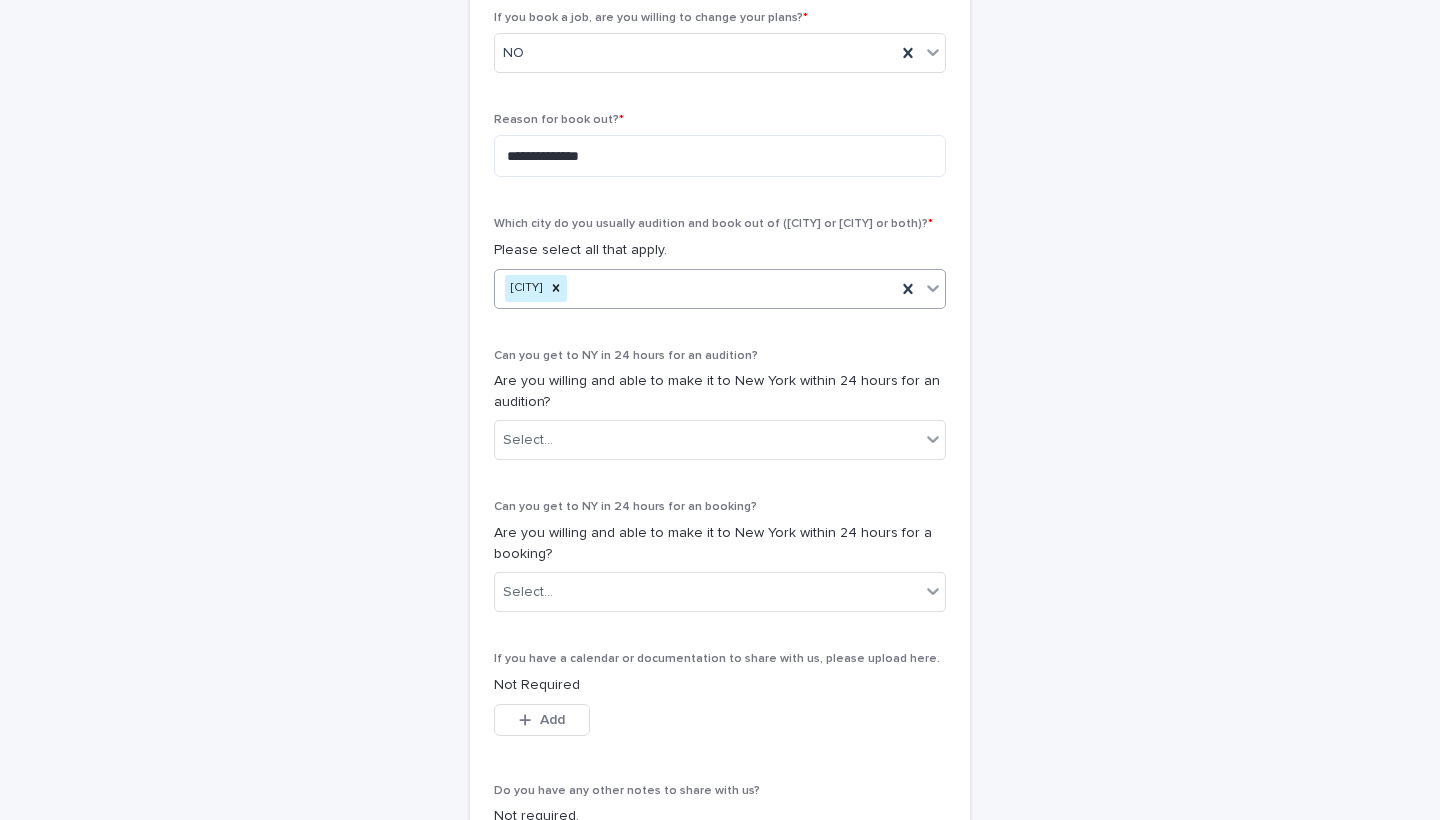 scroll, scrollTop: 823, scrollLeft: 0, axis: vertical 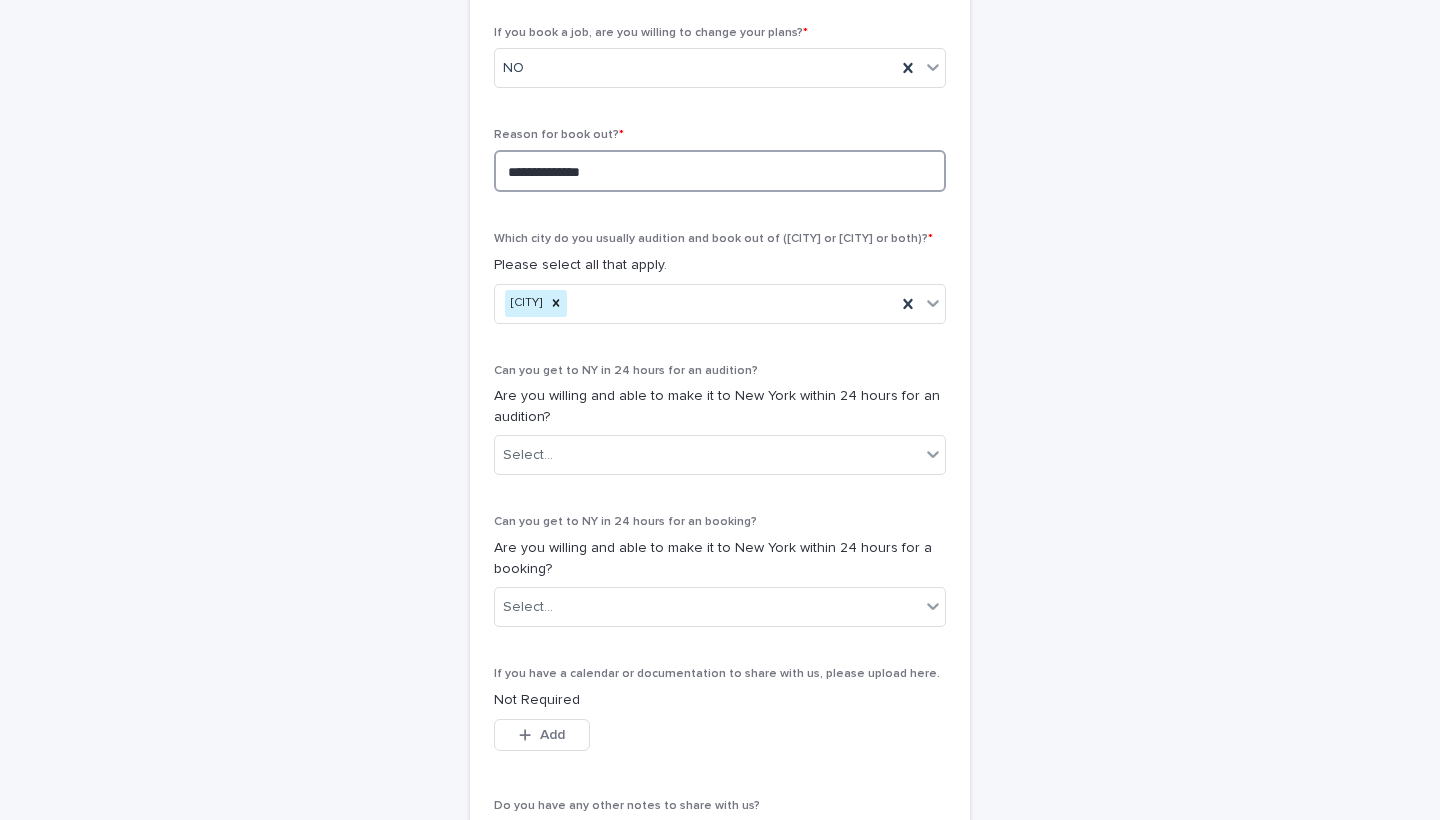 drag, startPoint x: 515, startPoint y: 172, endPoint x: 491, endPoint y: 171, distance: 24.020824 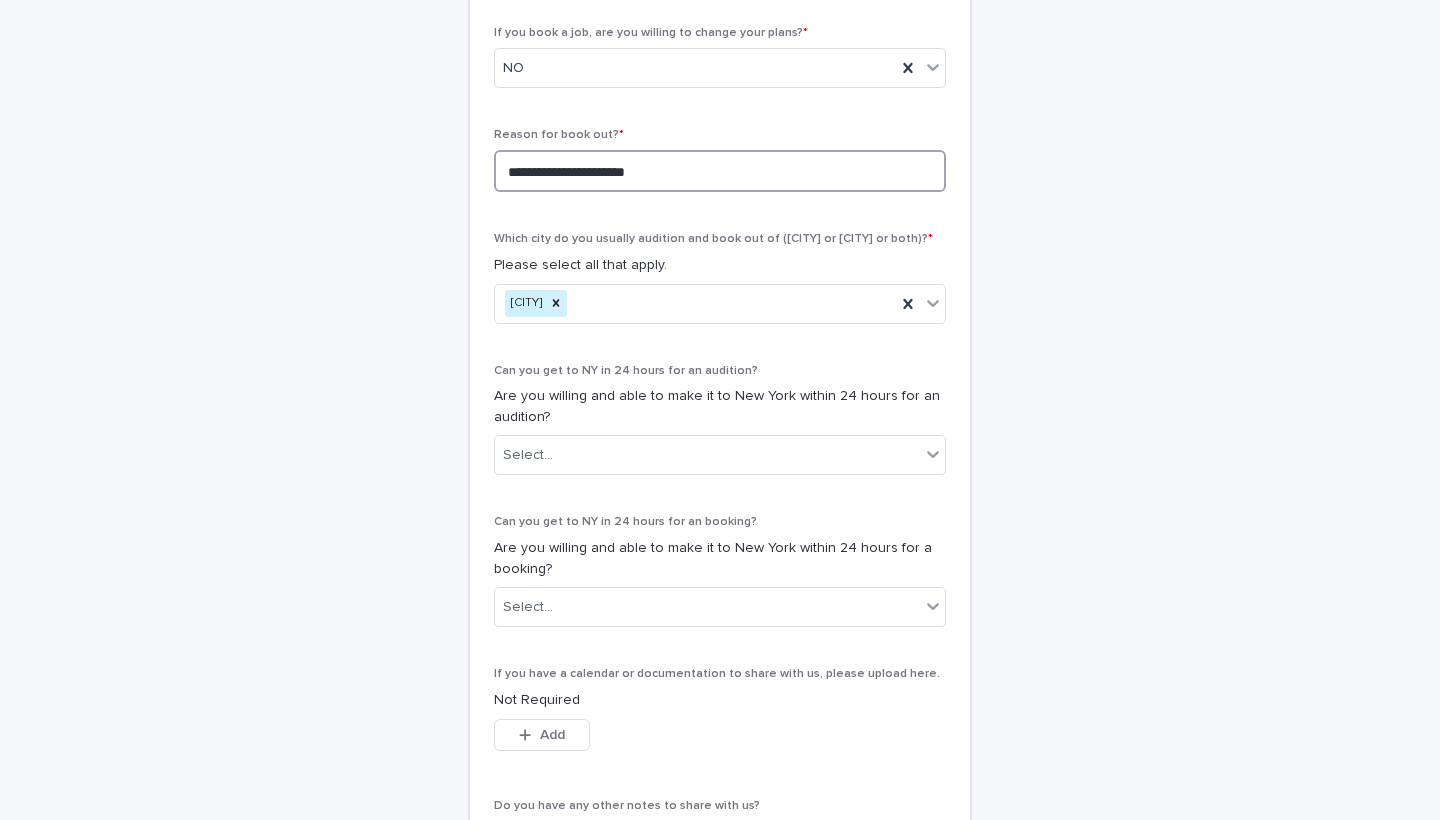 click on "**********" at bounding box center (720, 171) 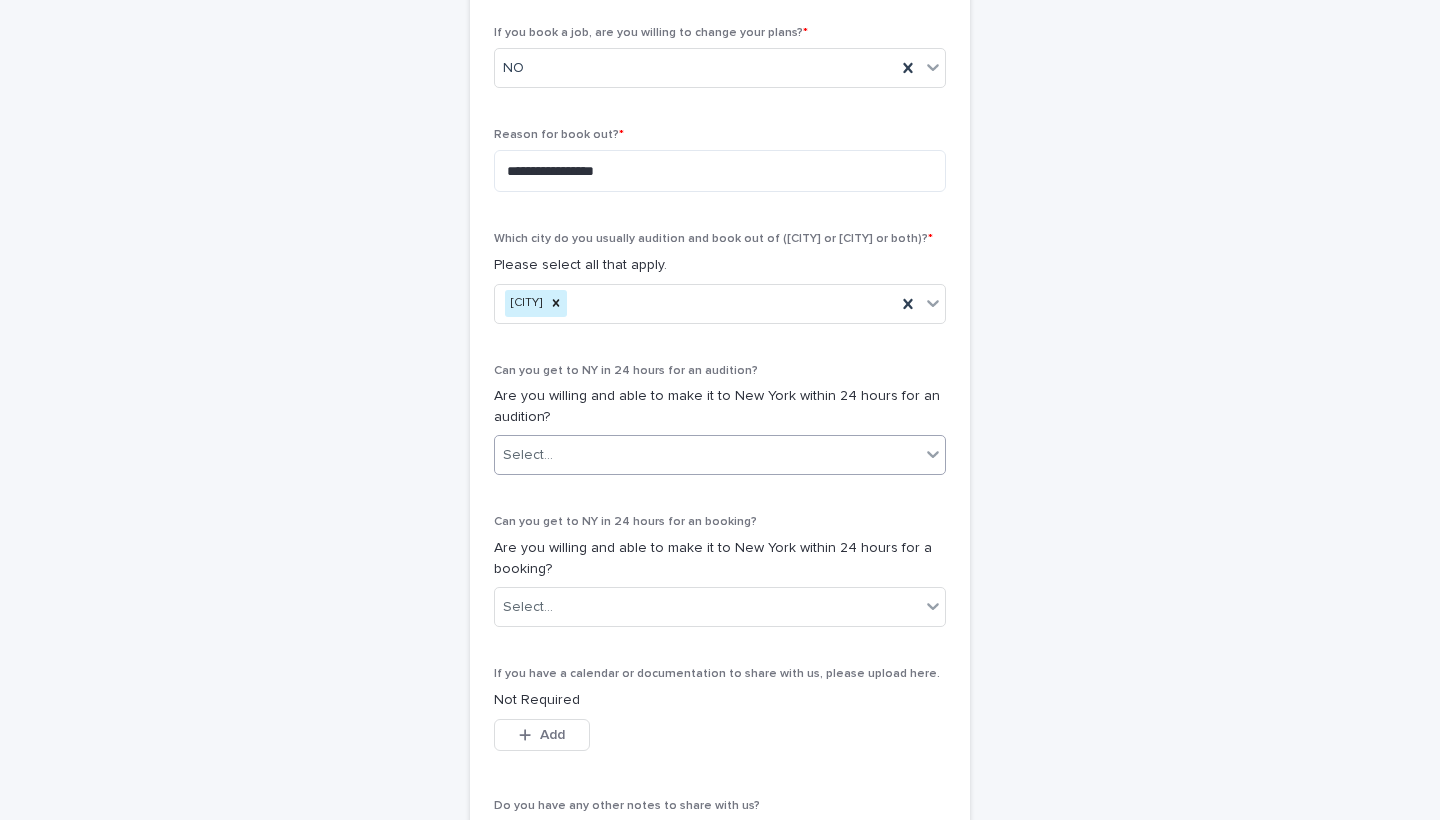 click on "Select..." at bounding box center [707, 455] 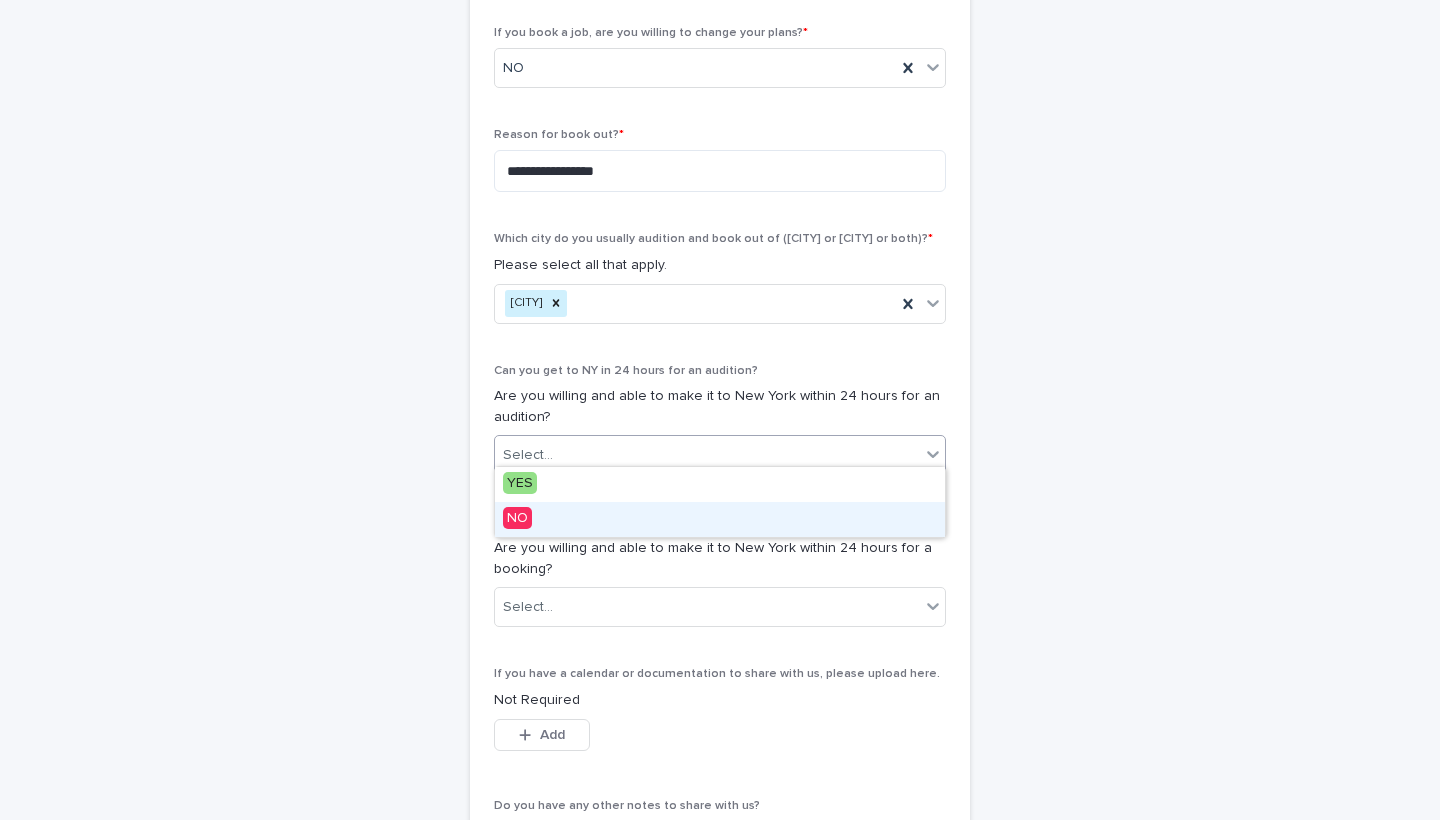 click on "NO" at bounding box center [720, 519] 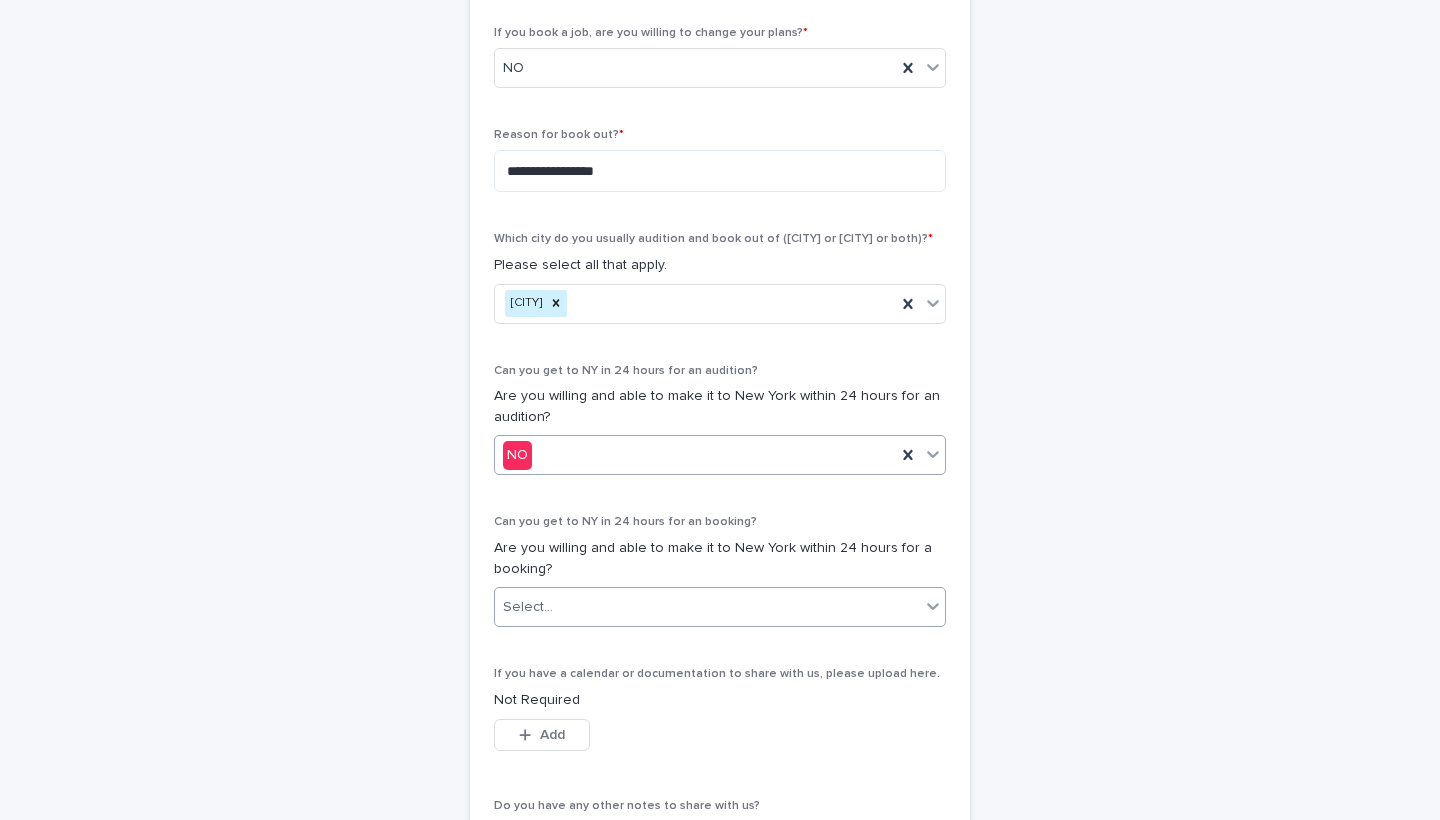 click on "Select..." at bounding box center [707, 607] 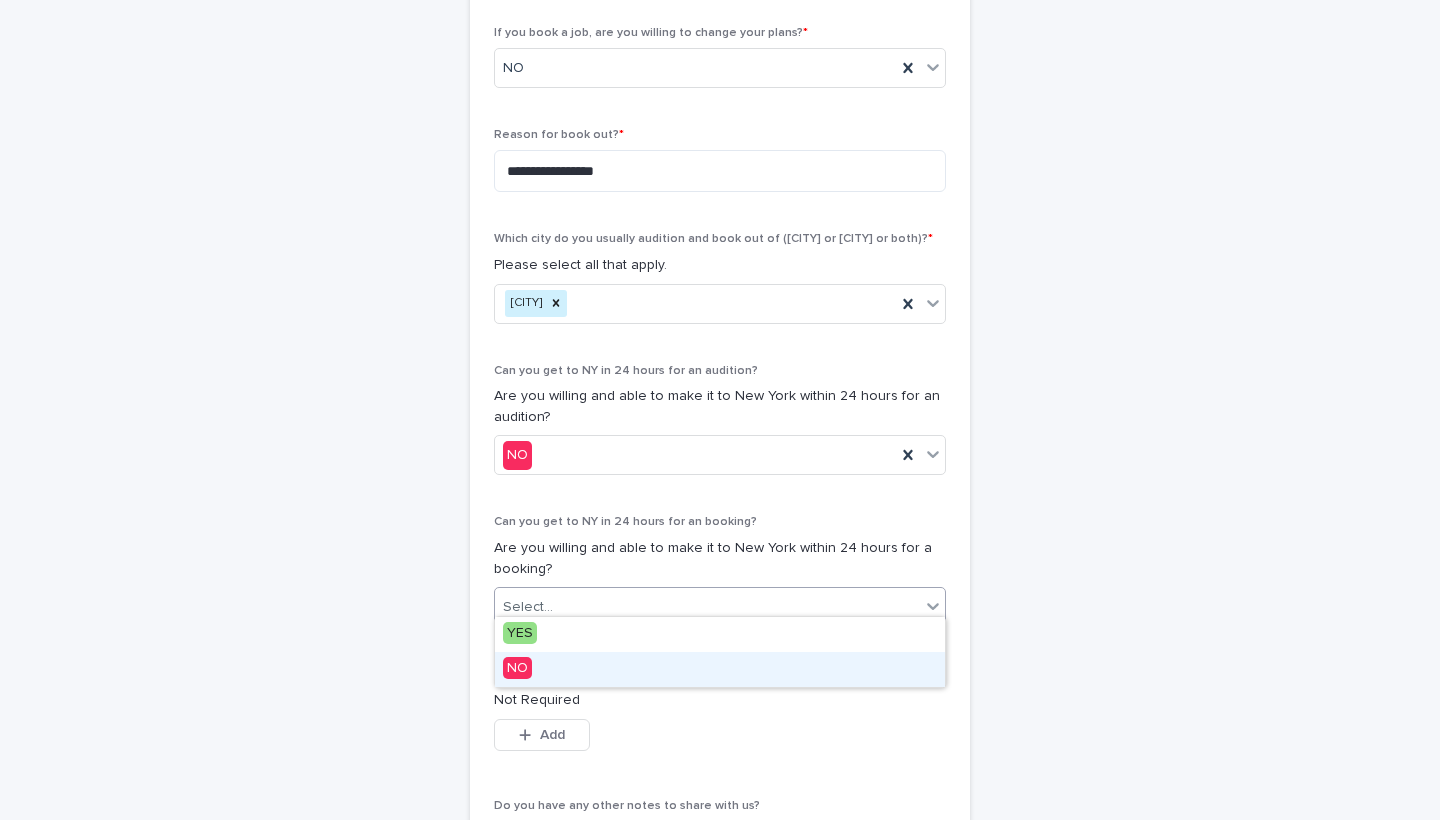 click on "NO" at bounding box center [720, 669] 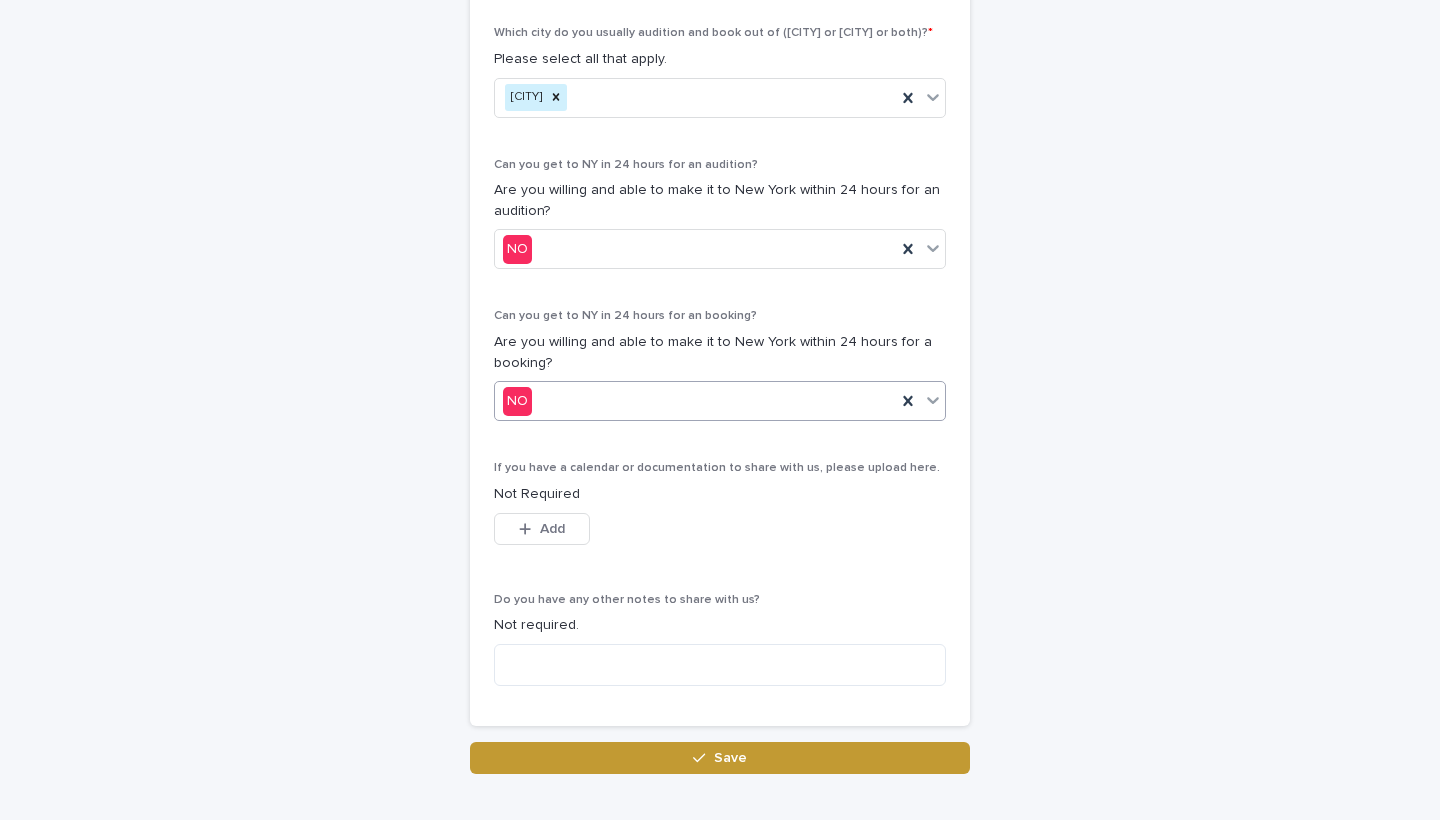 scroll, scrollTop: 1035, scrollLeft: 0, axis: vertical 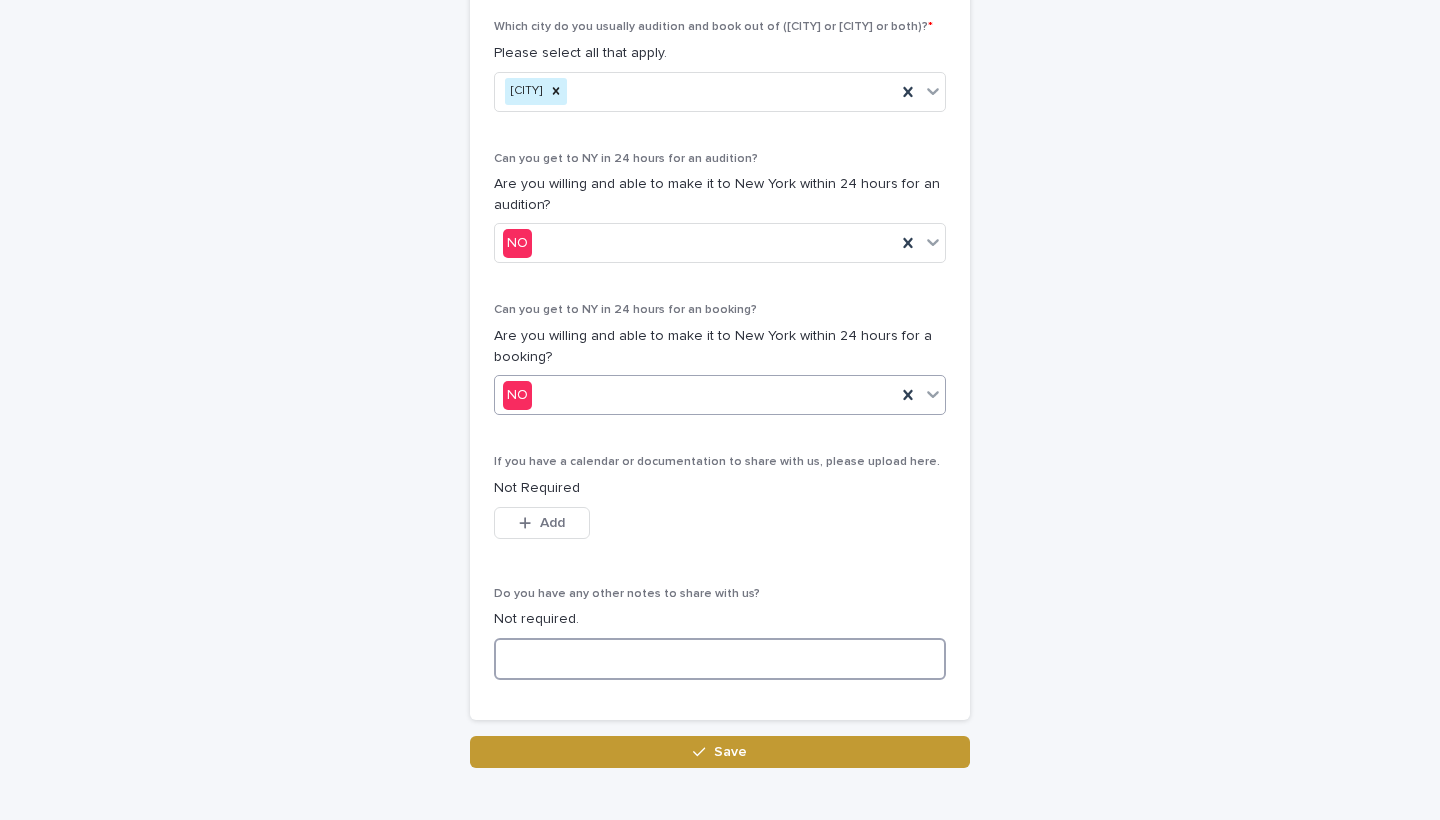 click at bounding box center (720, 659) 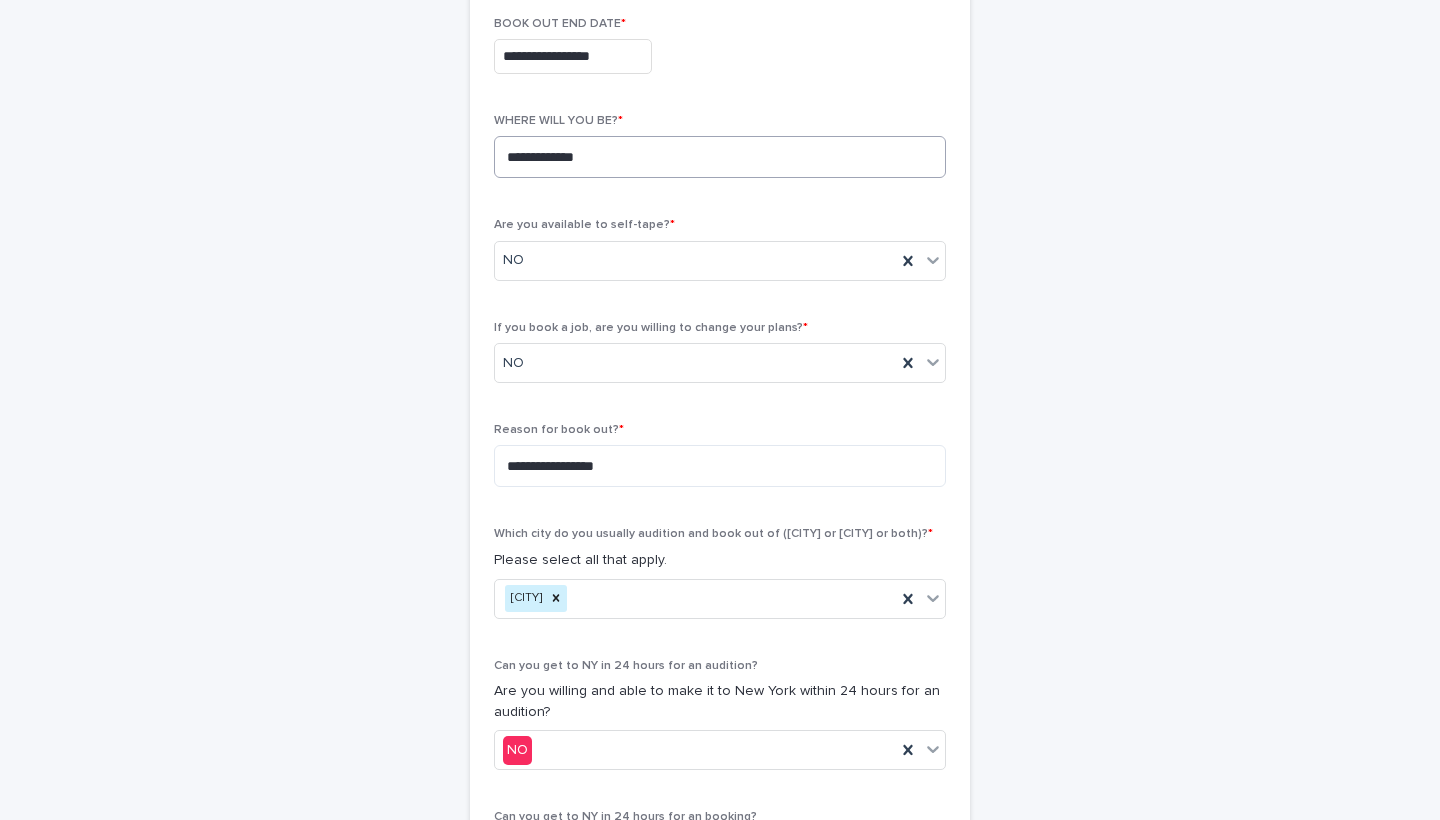 scroll, scrollTop: 634, scrollLeft: 0, axis: vertical 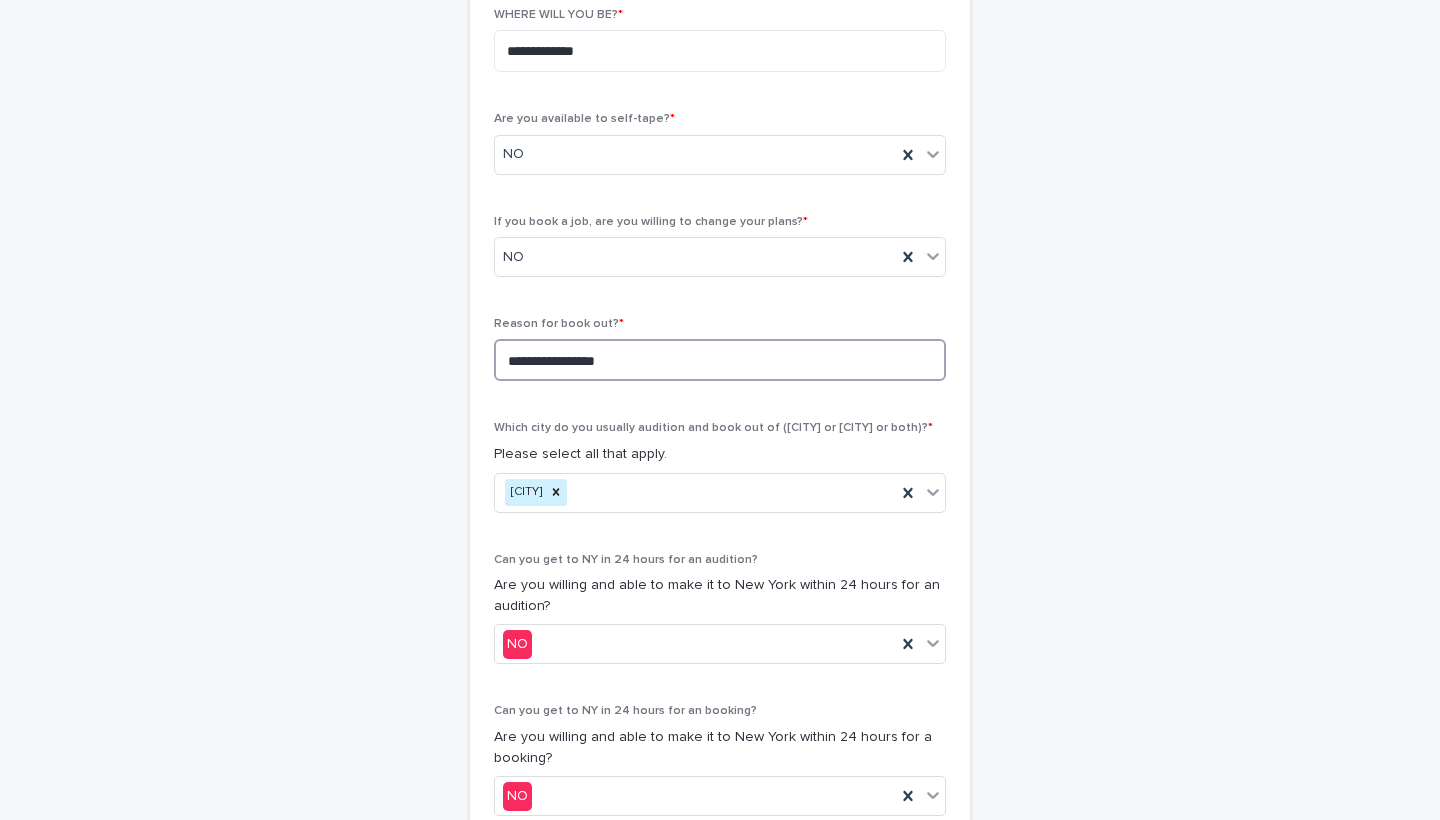 click on "**********" at bounding box center (720, 360) 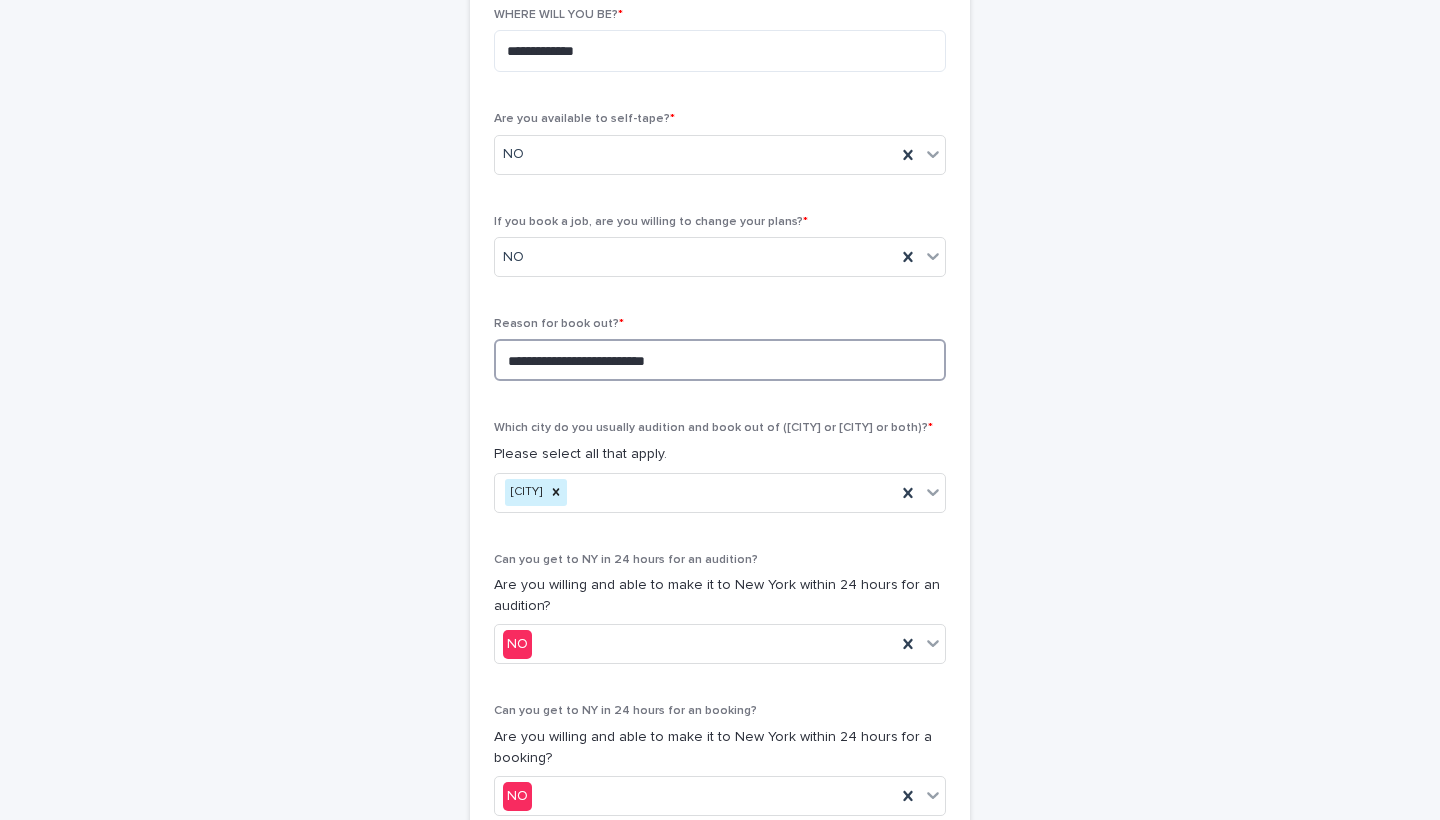 type on "**********" 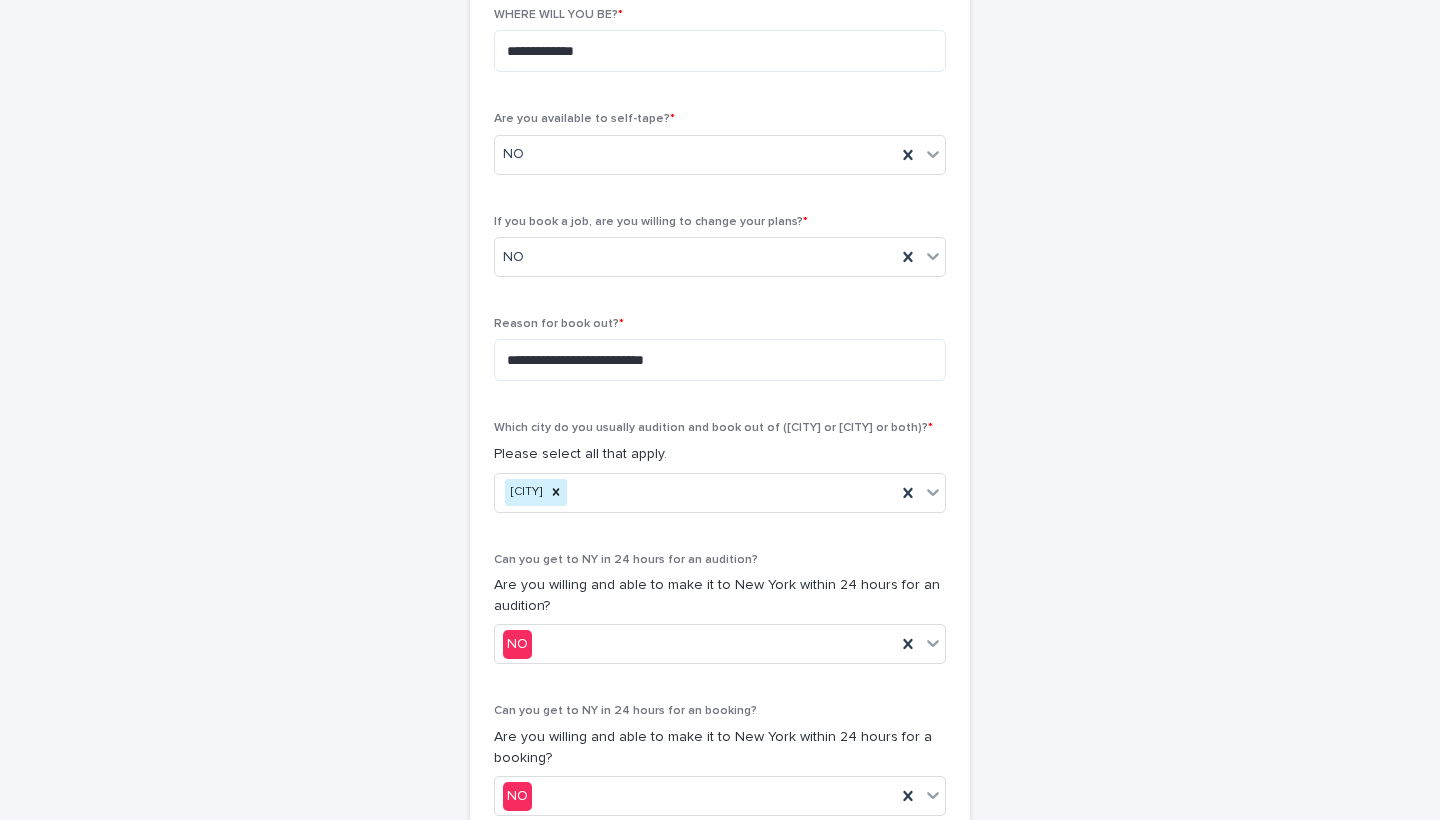 click on "**********" at bounding box center [720, 300] 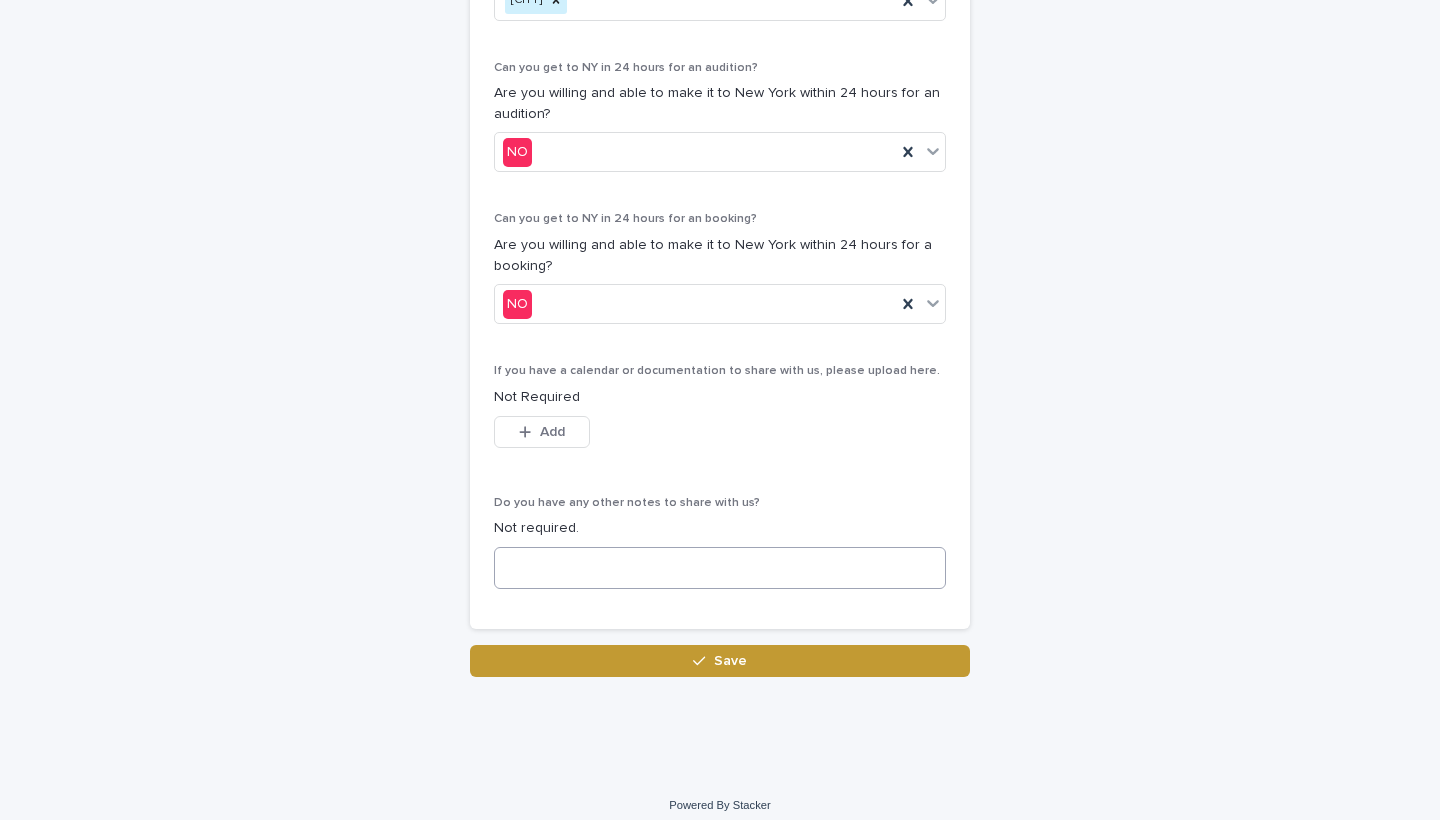 scroll, scrollTop: 1125, scrollLeft: 0, axis: vertical 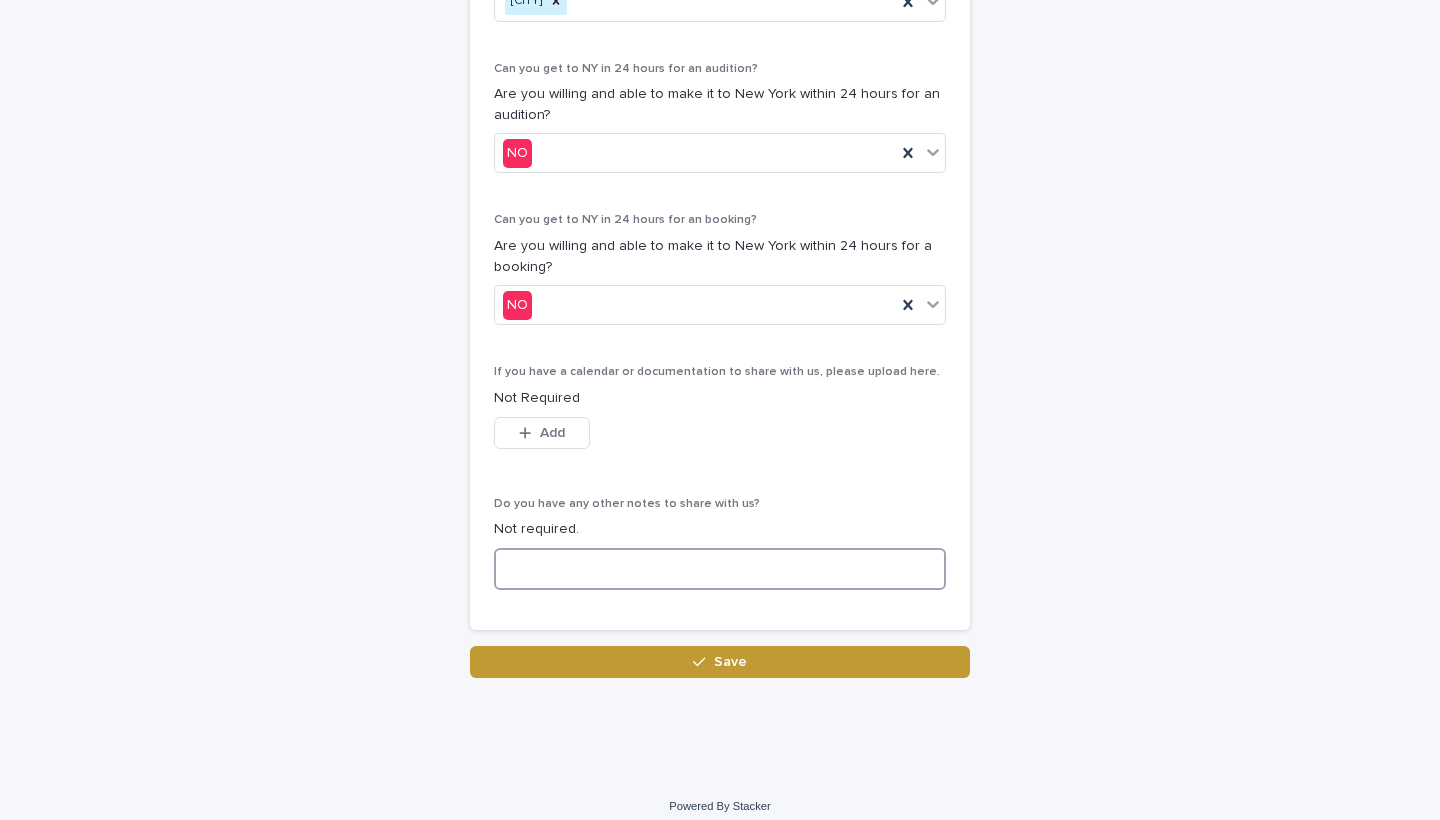 click at bounding box center (720, 569) 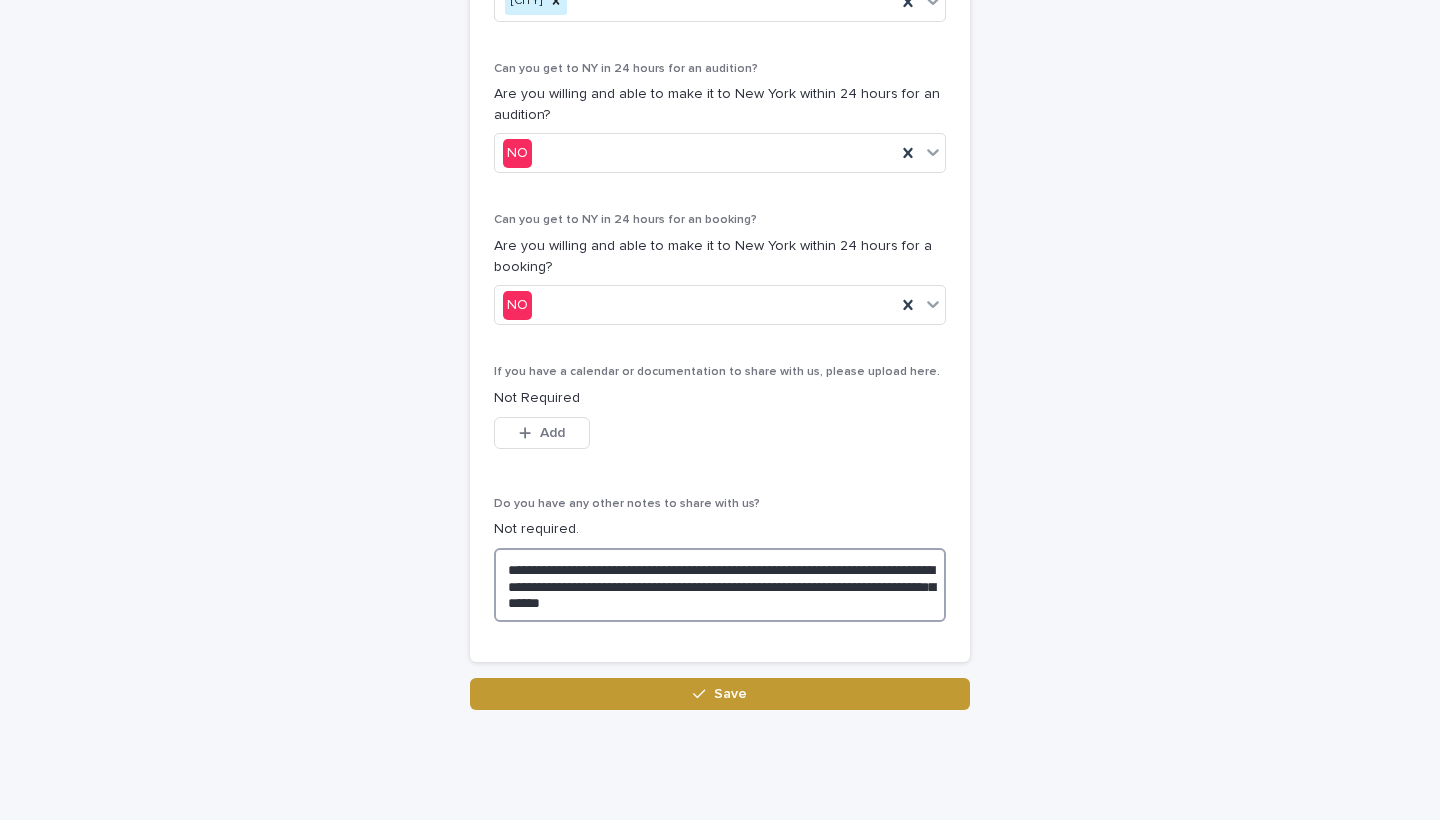 click on "**********" at bounding box center (720, 585) 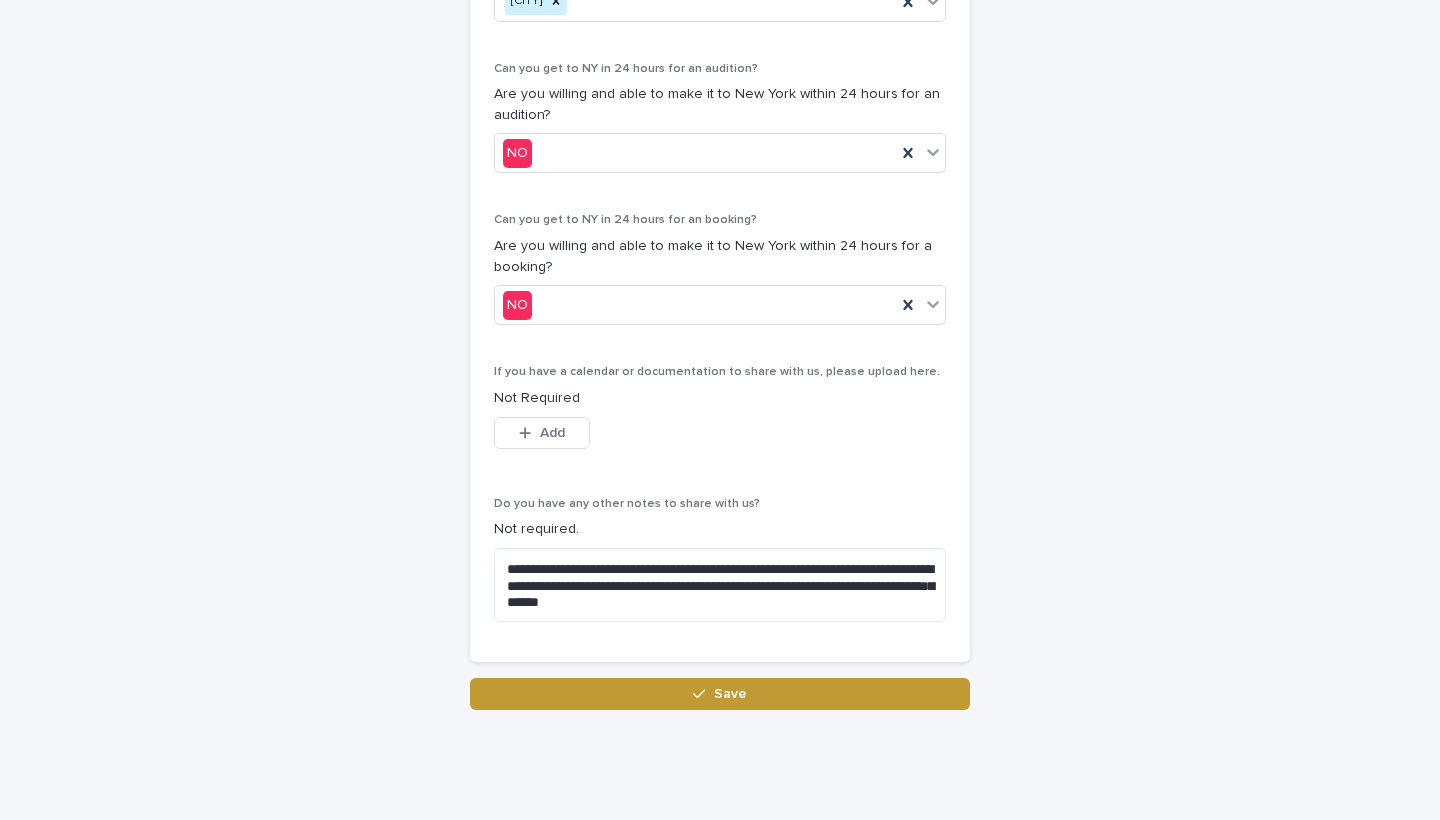 click on "**********" at bounding box center [720, -71] 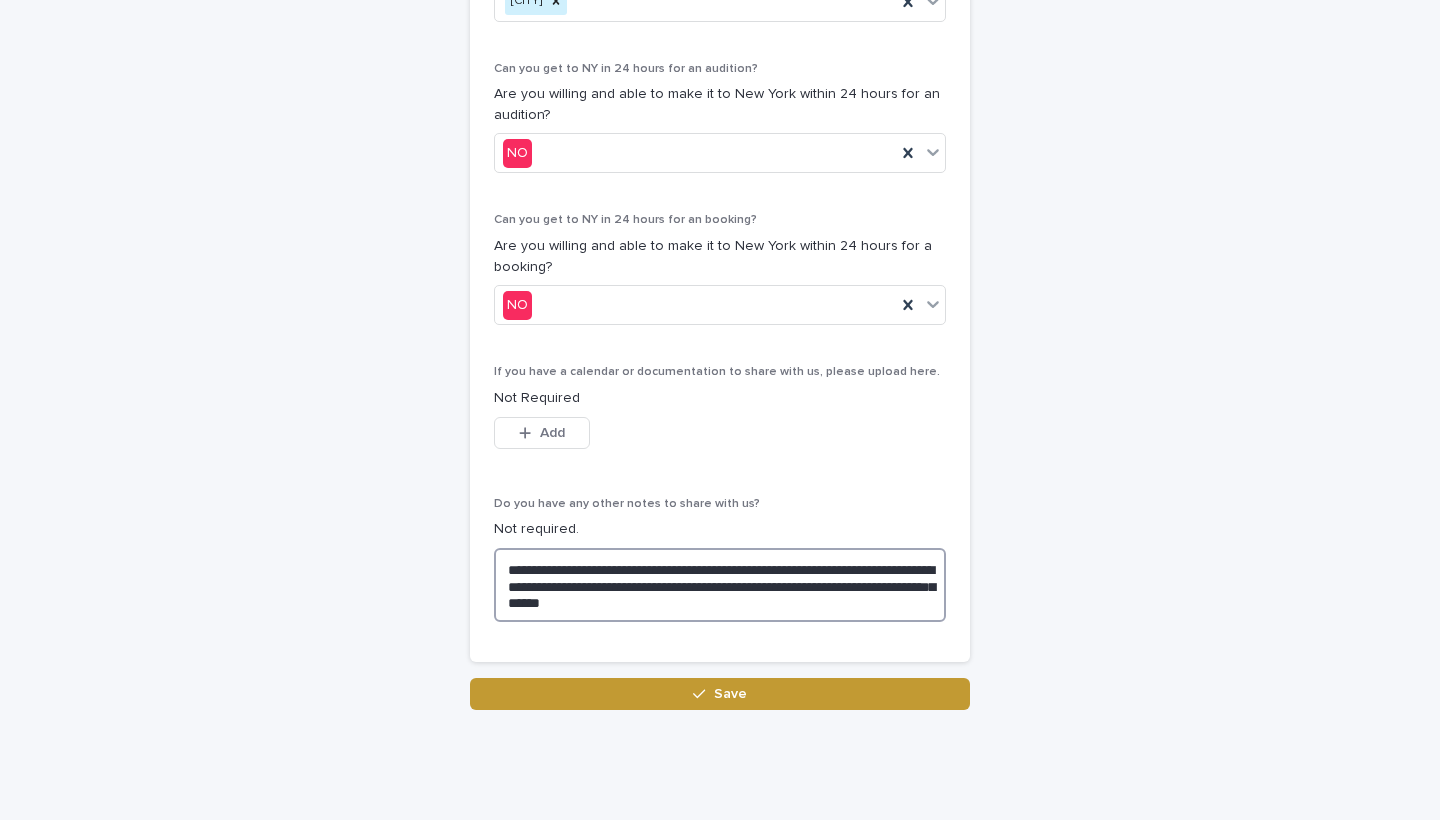 click on "**********" at bounding box center (720, 585) 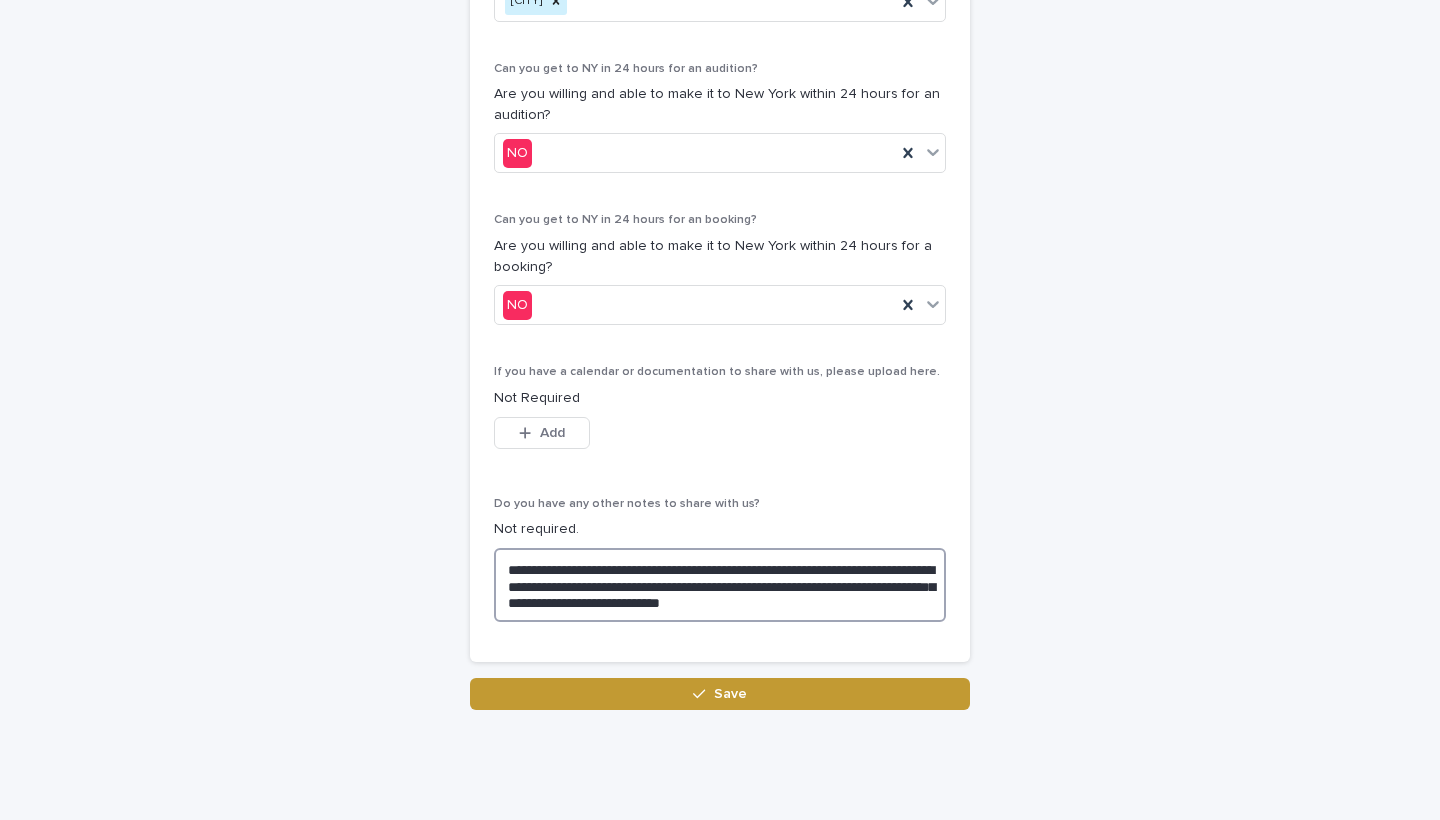type on "**********" 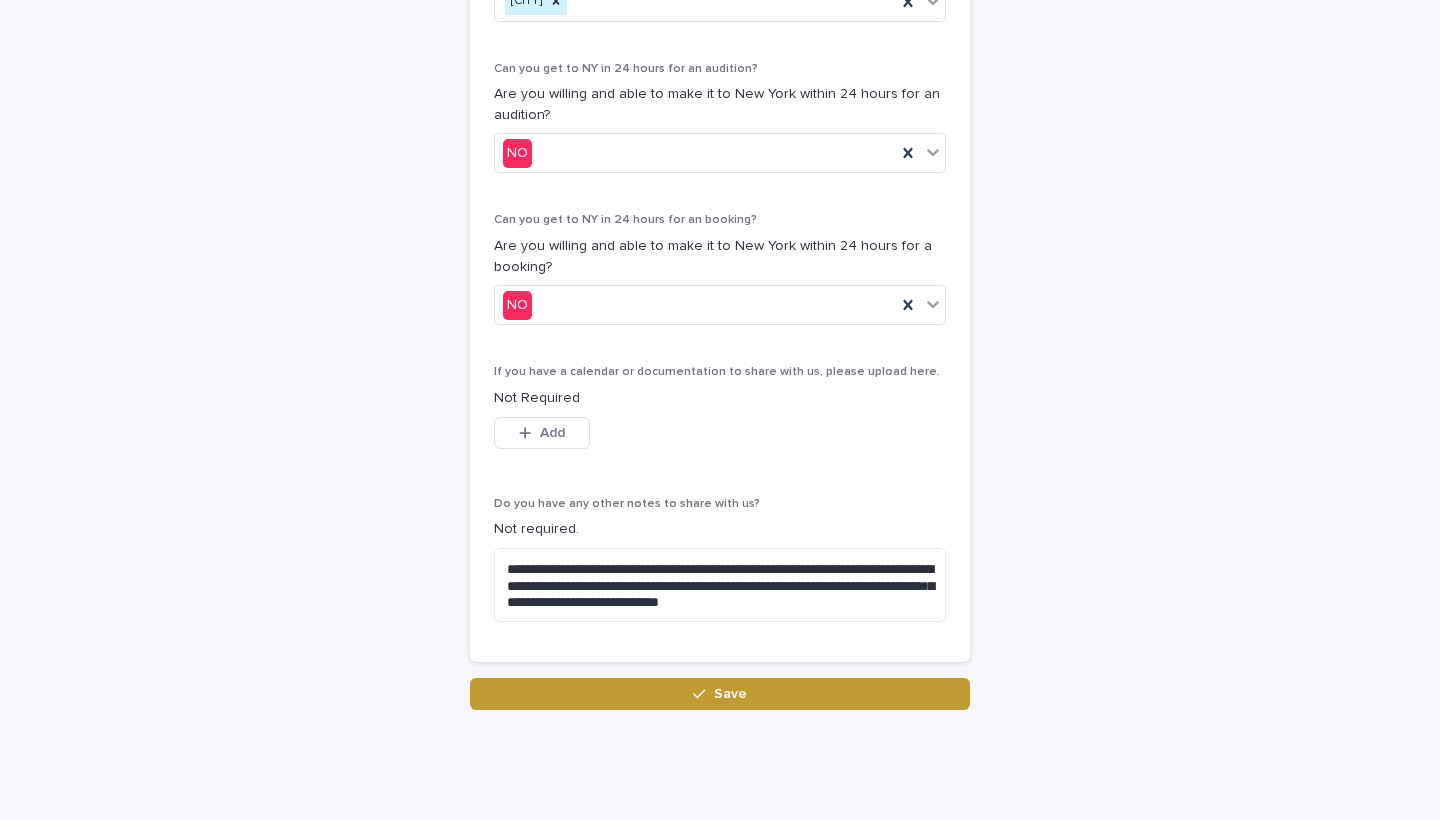 click on "**********" at bounding box center [720, -175] 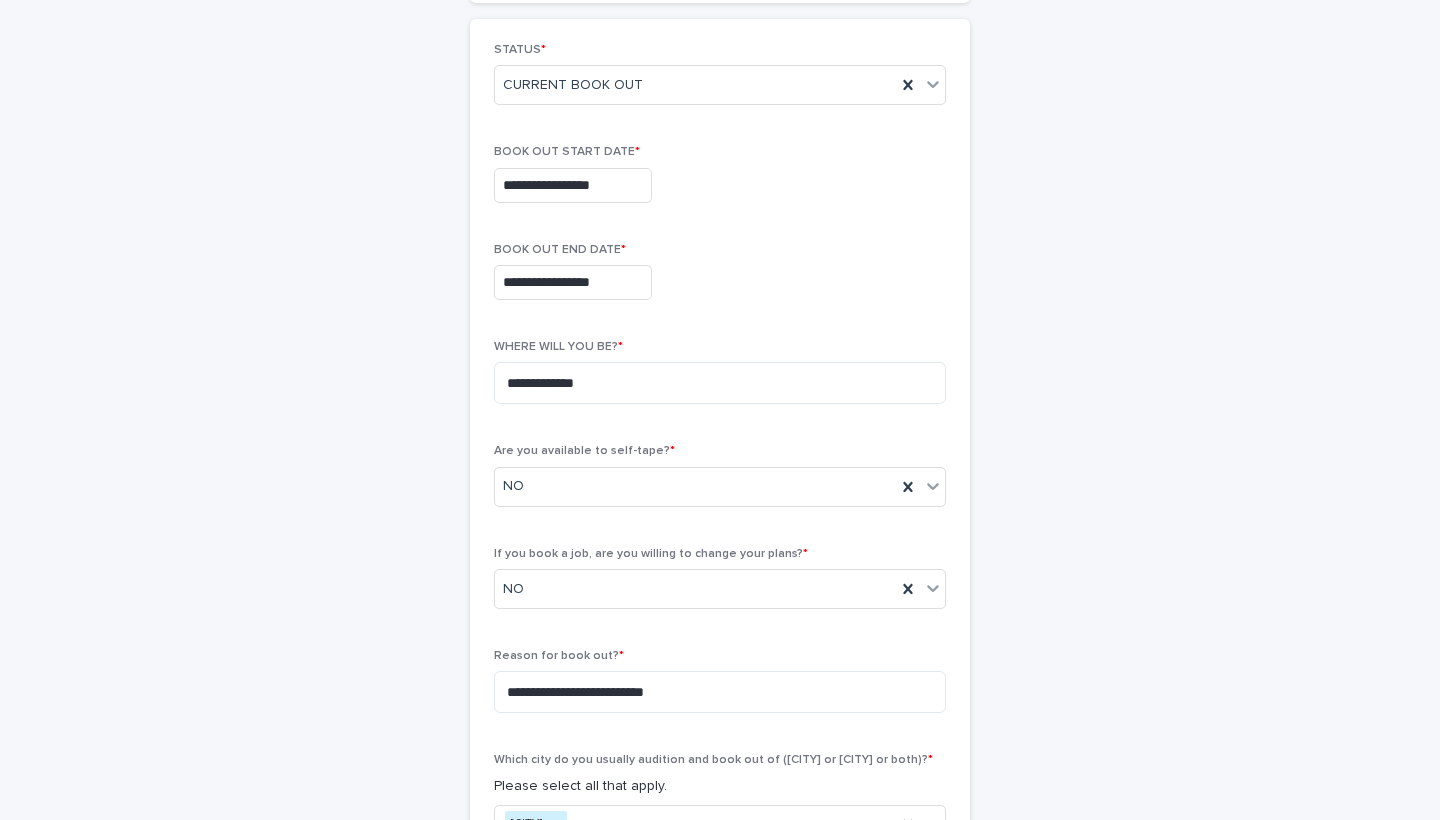scroll, scrollTop: 275, scrollLeft: 0, axis: vertical 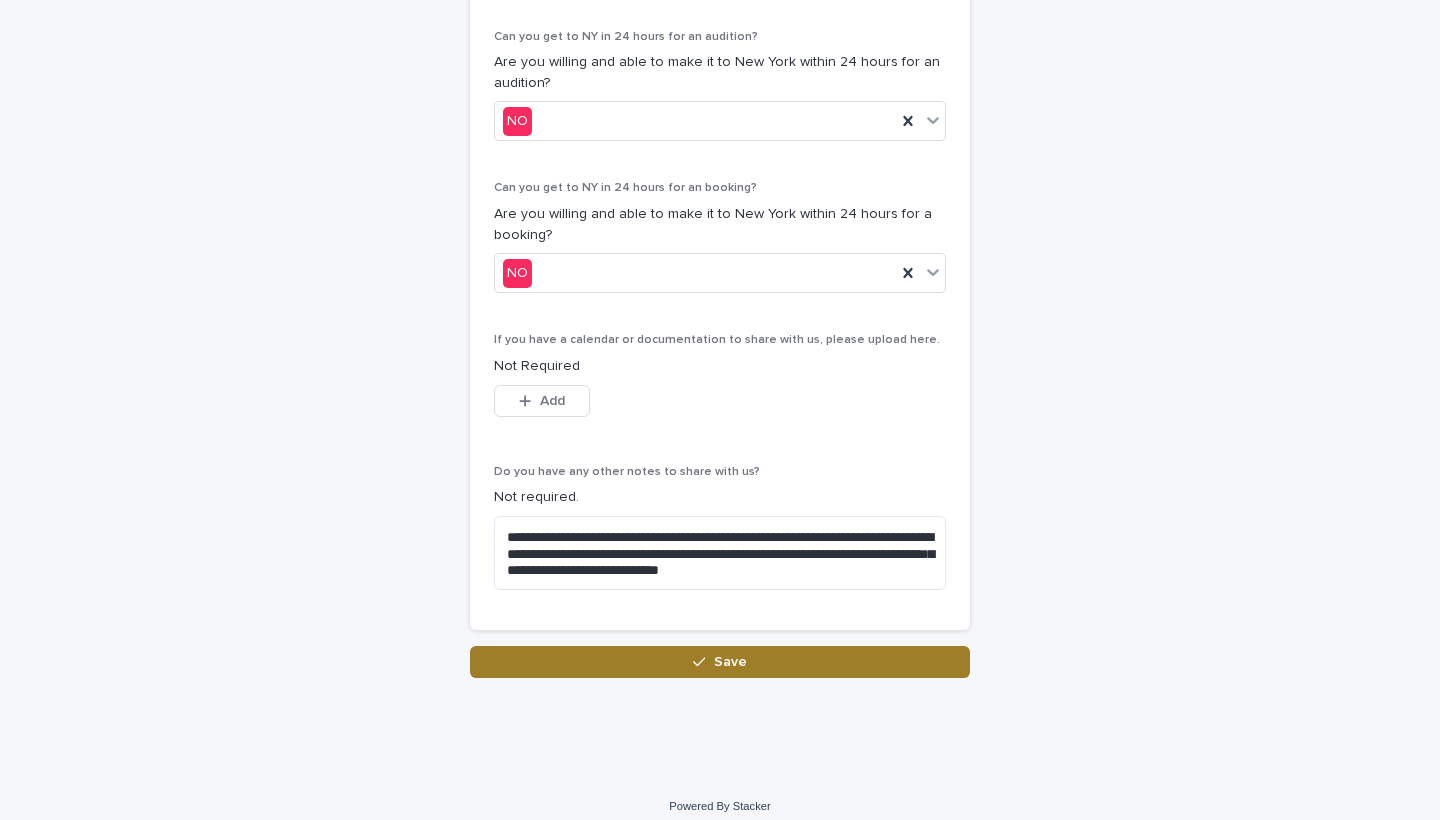 click on "Save" at bounding box center (720, 662) 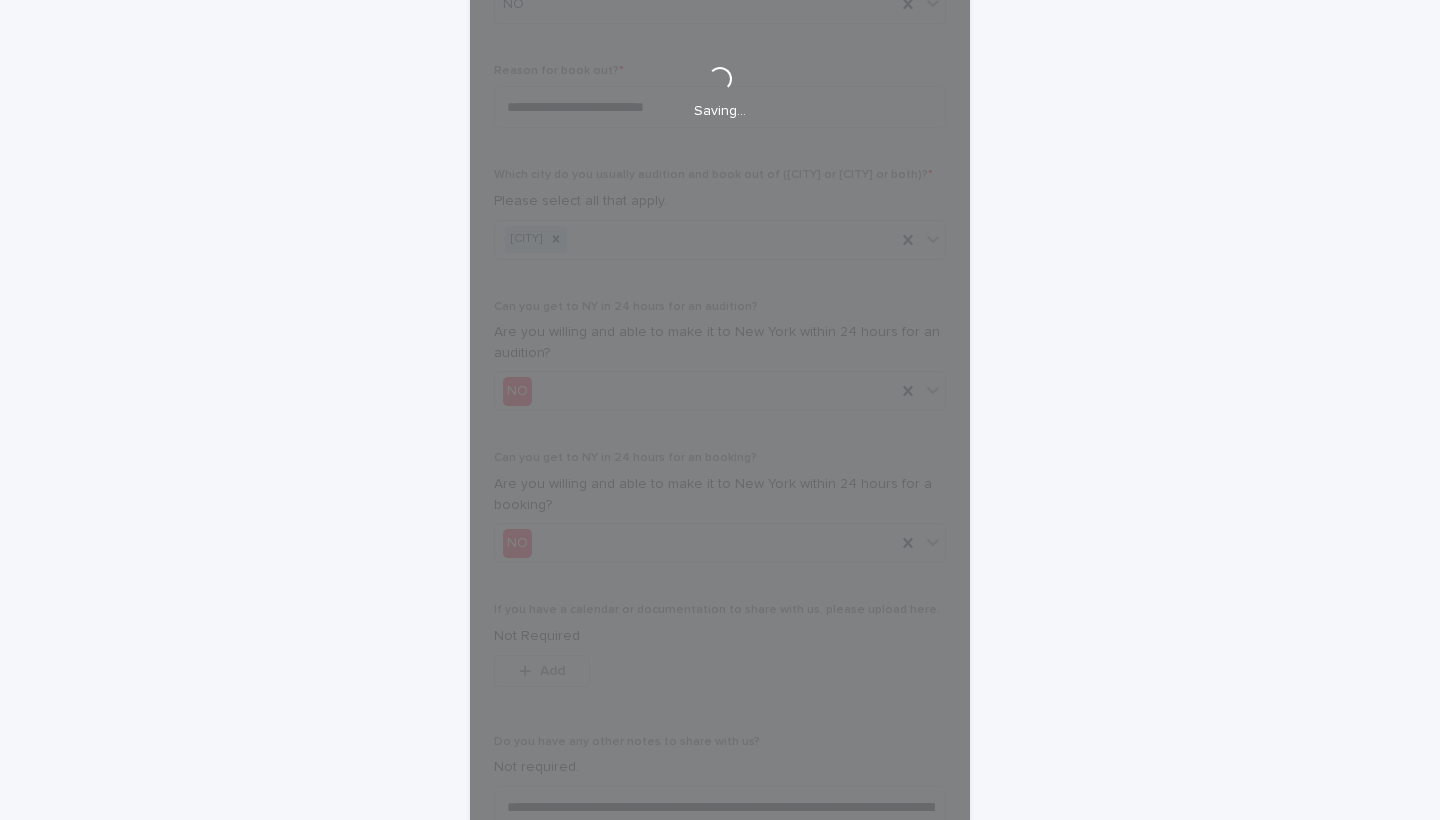 scroll, scrollTop: 789, scrollLeft: 0, axis: vertical 